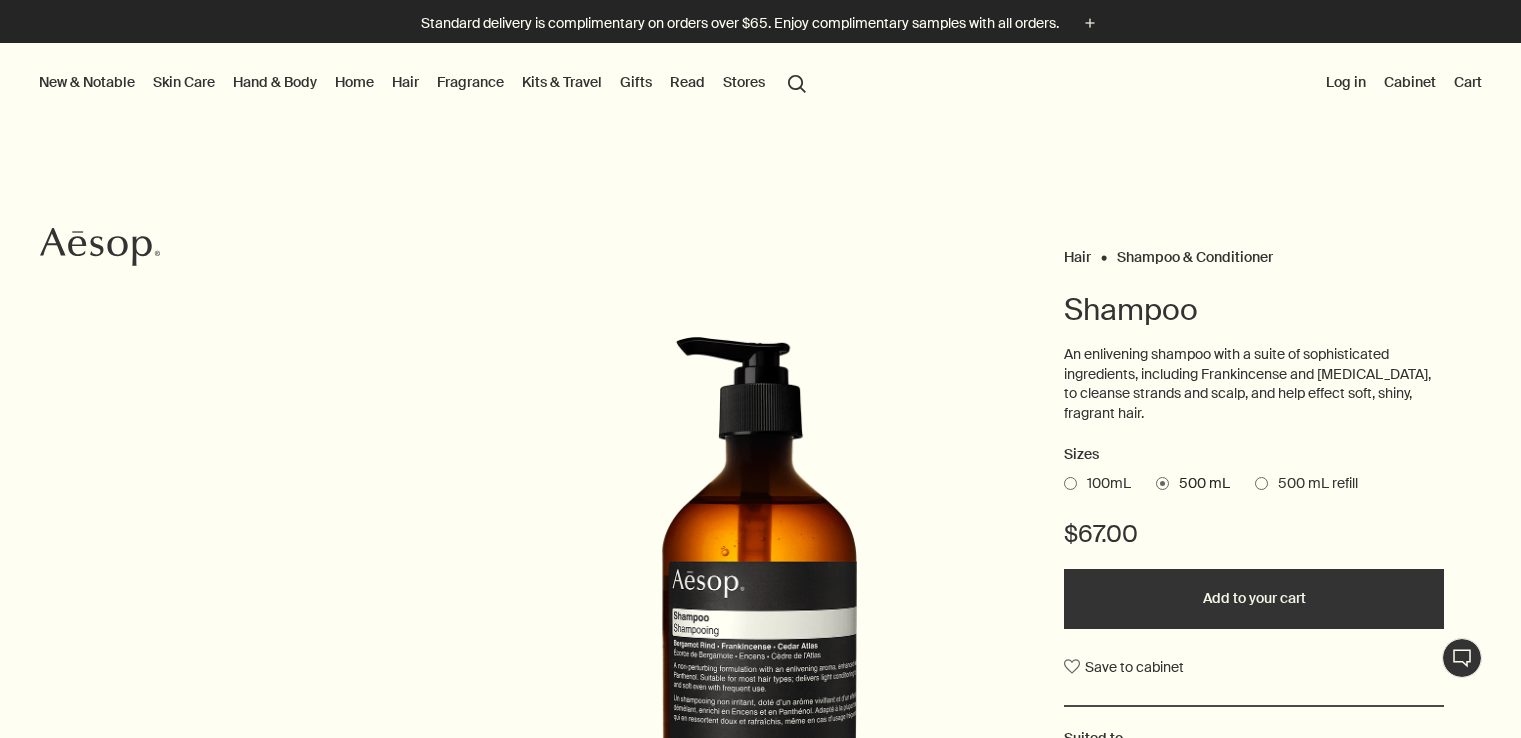 scroll, scrollTop: 0, scrollLeft: 0, axis: both 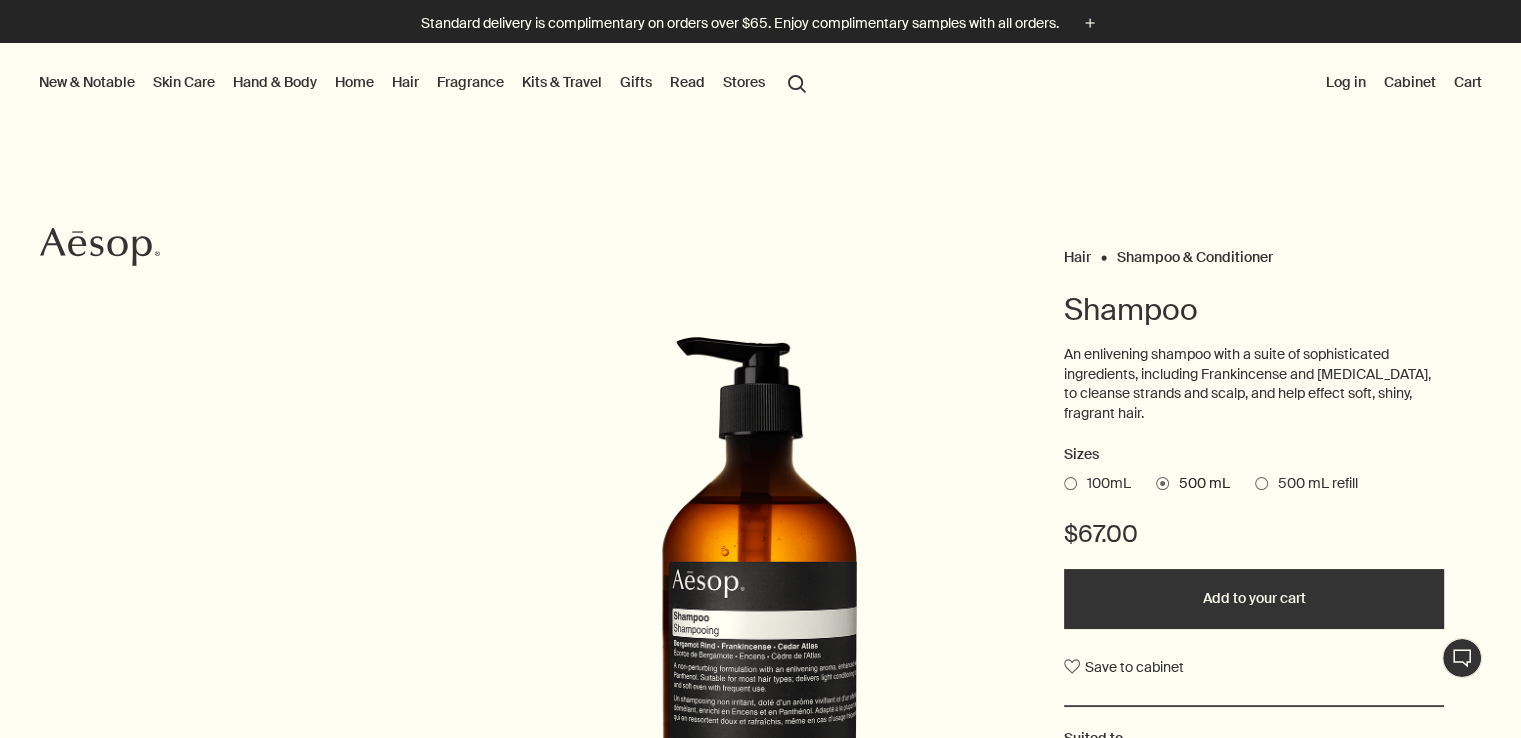 click at bounding box center (1261, 483) 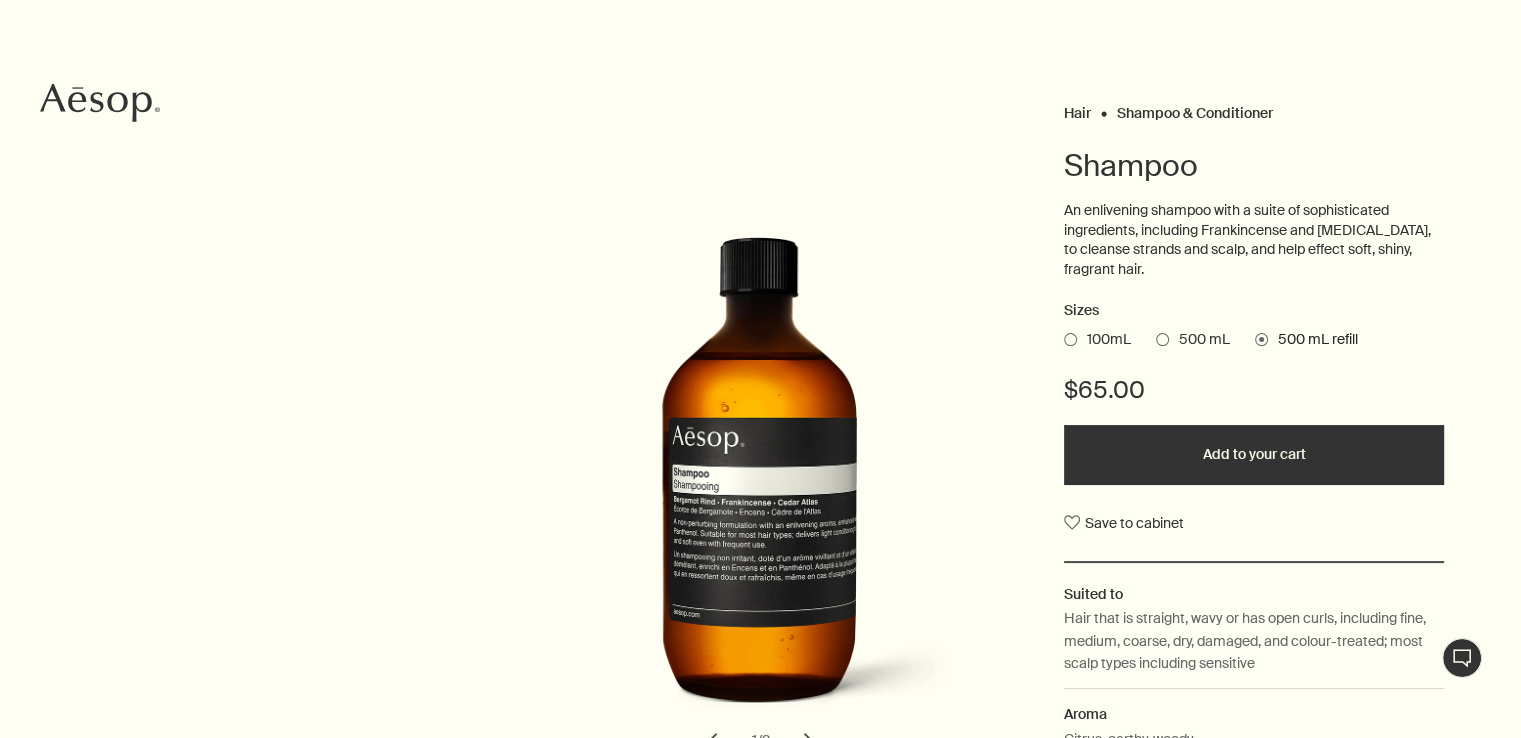 scroll, scrollTop: 152, scrollLeft: 0, axis: vertical 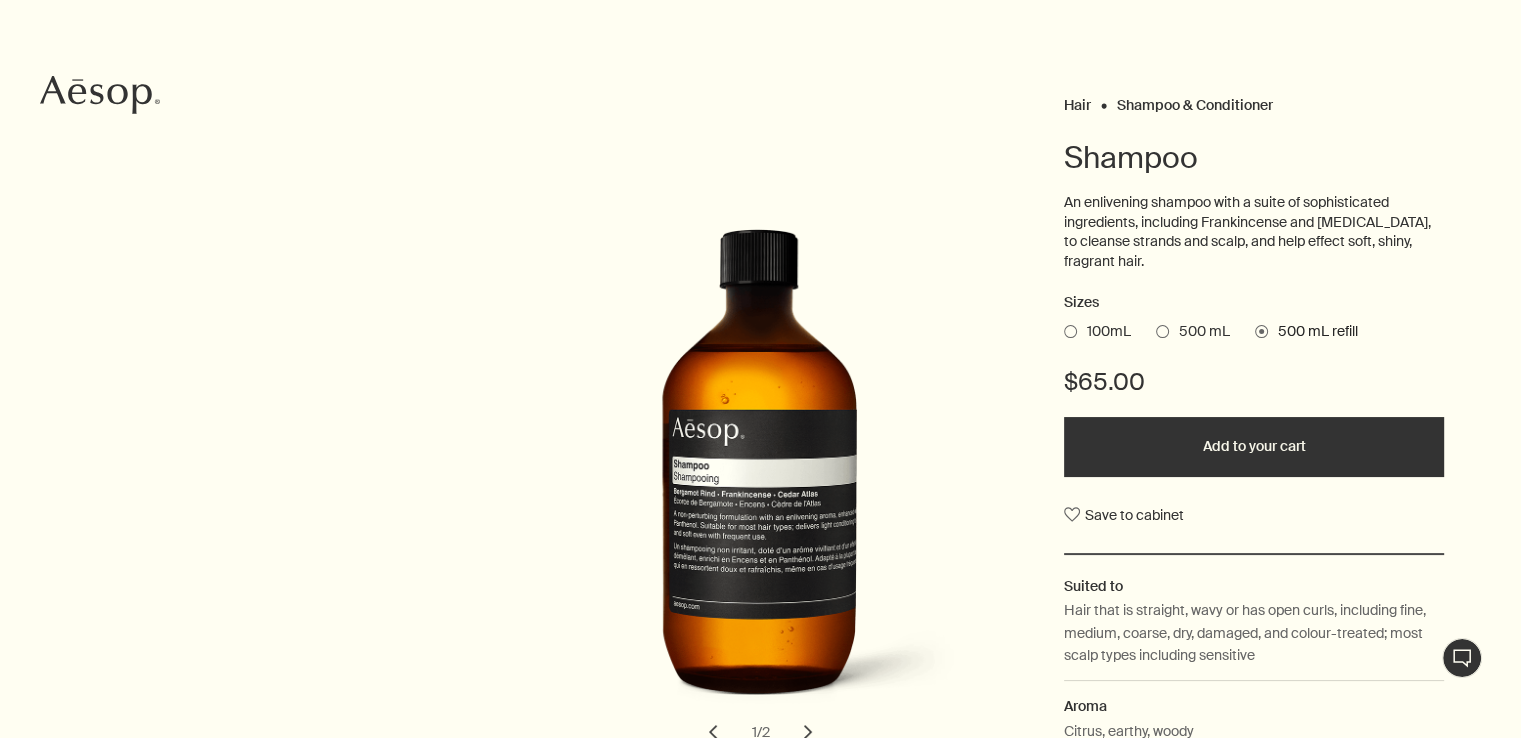 click on "Add to your cart" at bounding box center [1254, 447] 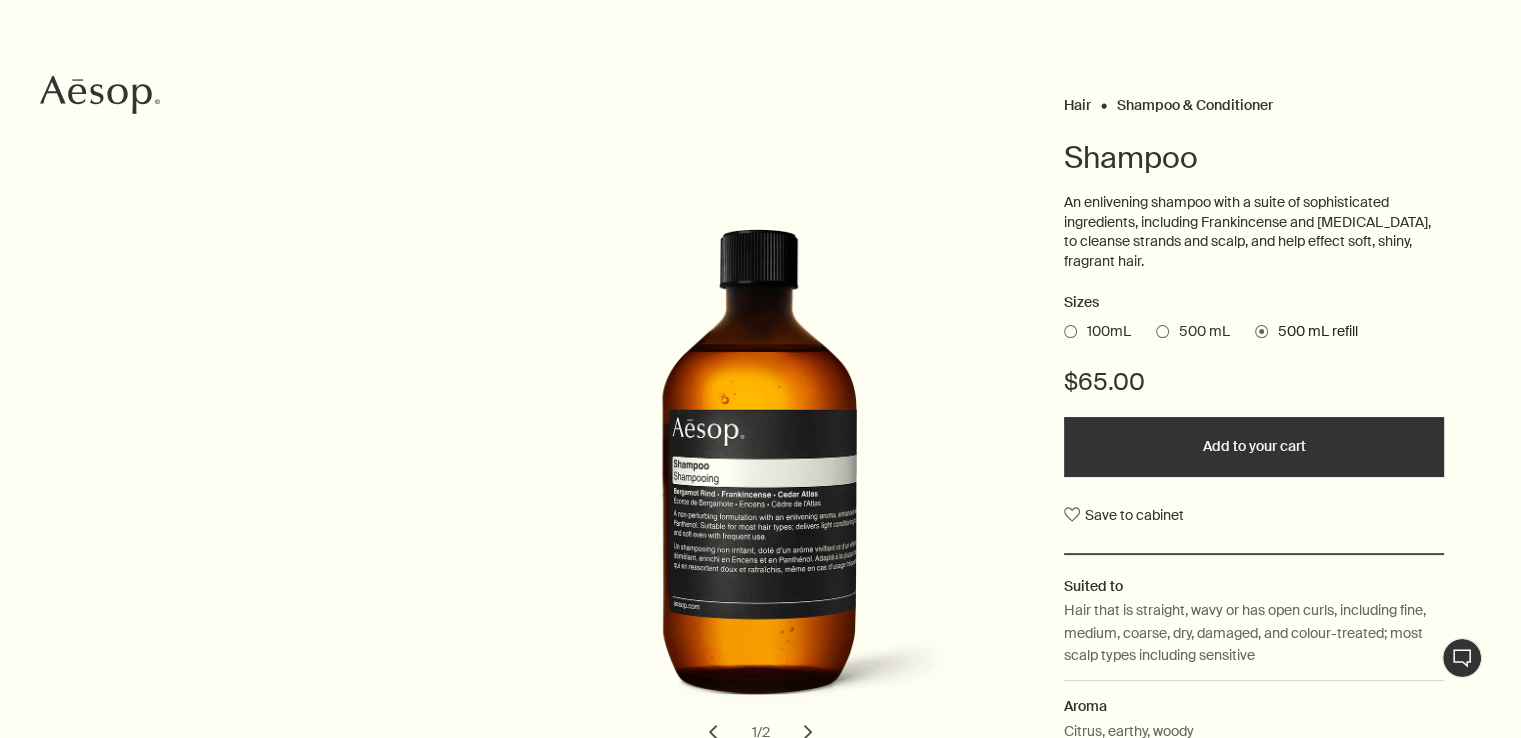 click 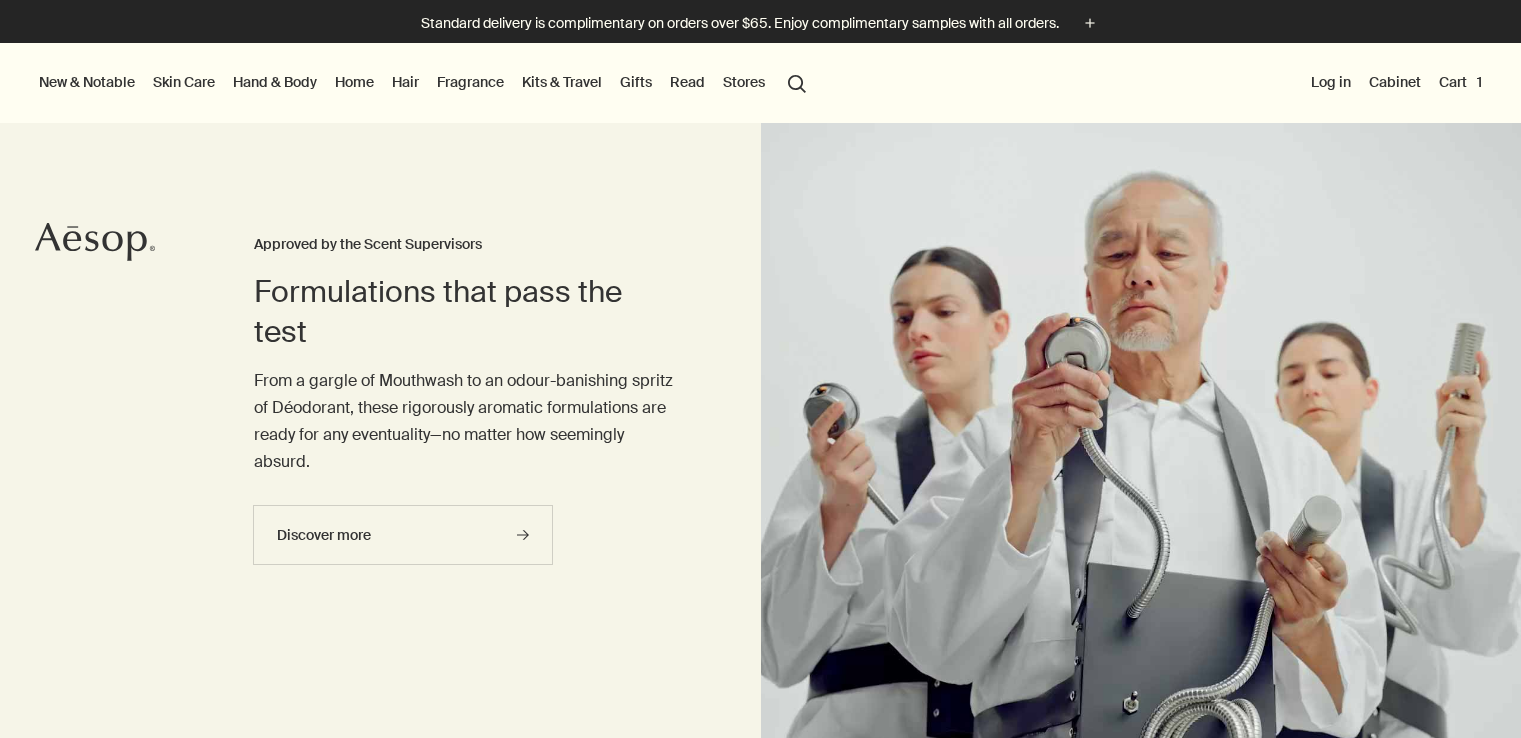 scroll, scrollTop: 24, scrollLeft: 0, axis: vertical 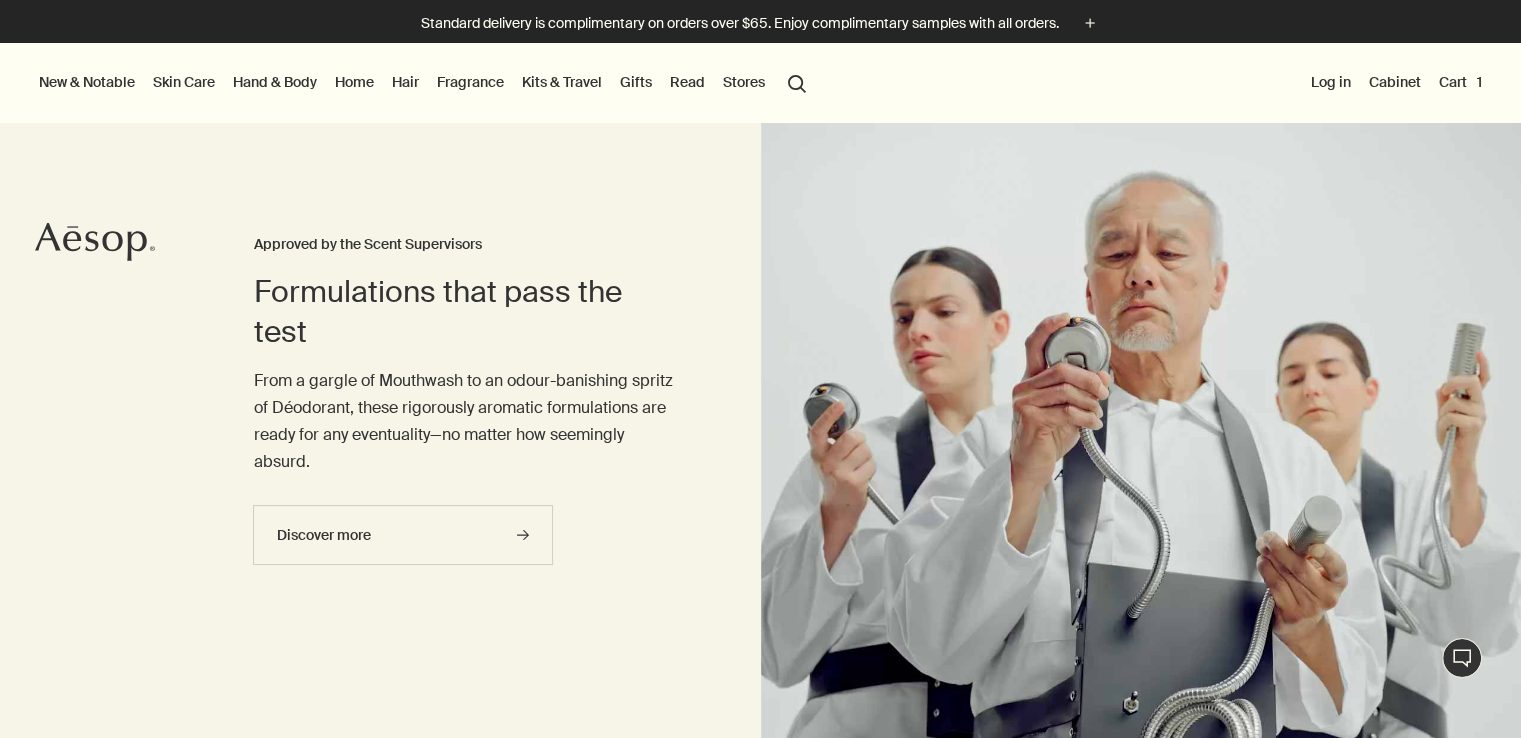 click on "New & Notable" at bounding box center (87, 82) 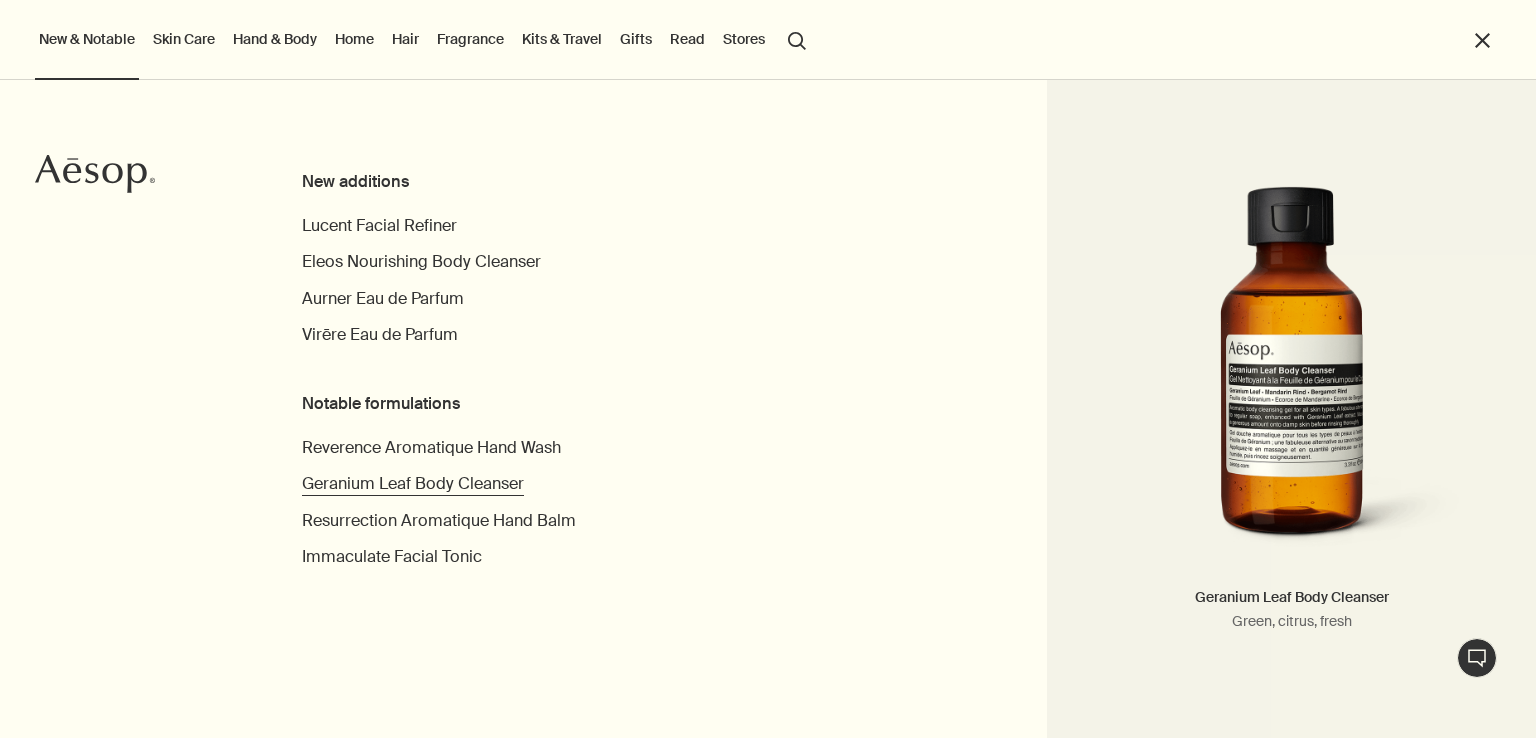 click on "Geranium Leaf Body Cleanser" at bounding box center (413, 483) 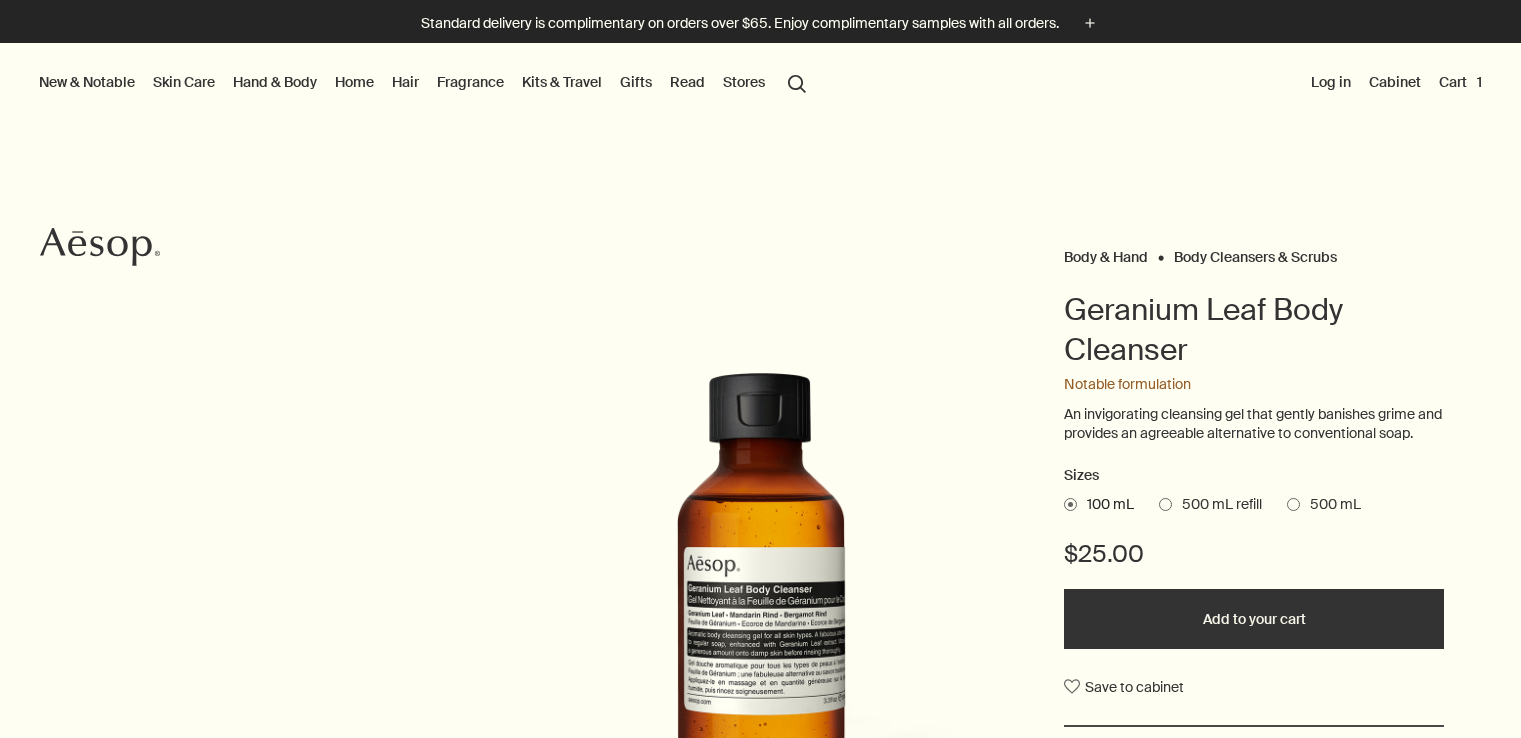 scroll, scrollTop: 0, scrollLeft: 0, axis: both 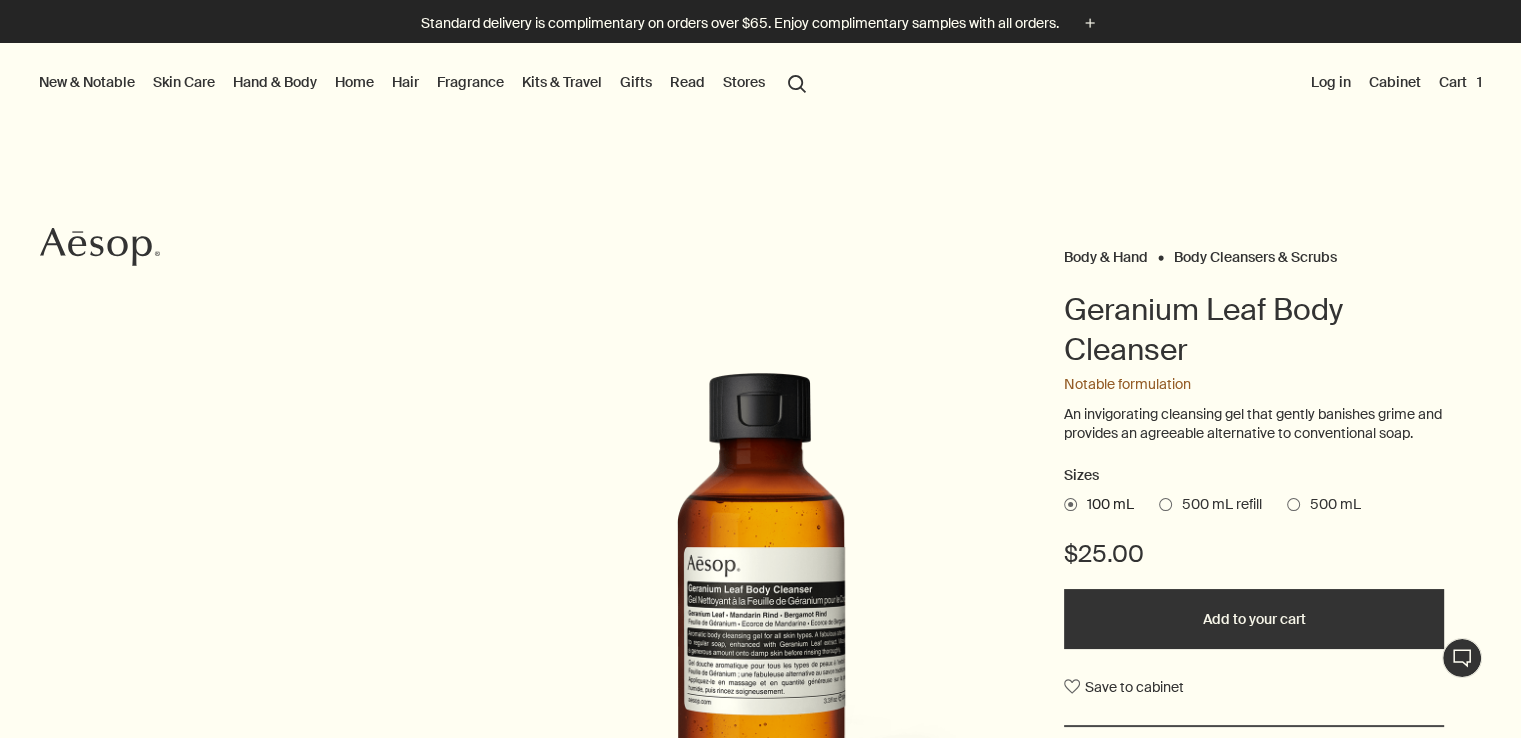 click at bounding box center [1165, 504] 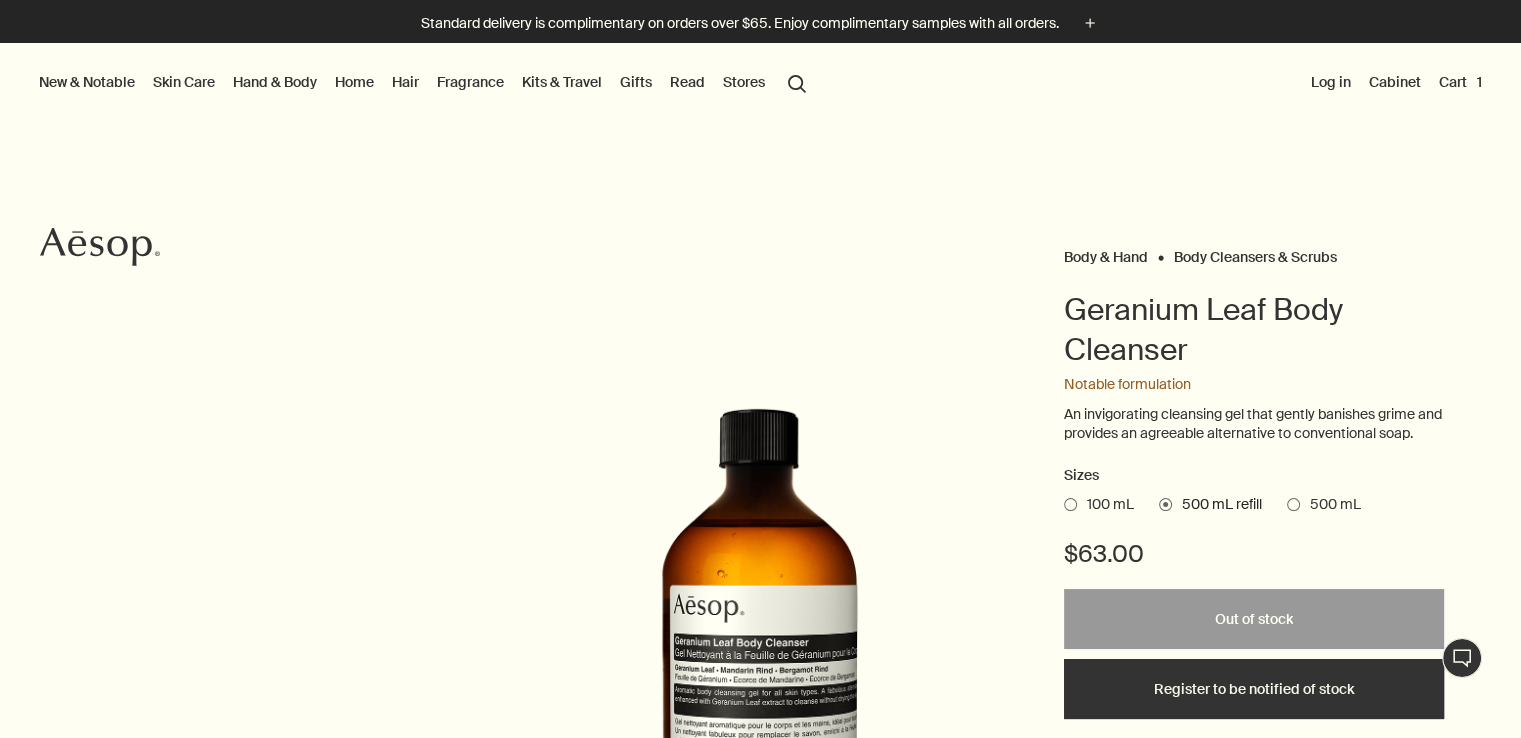 click on "Hand & Body" at bounding box center (275, 82) 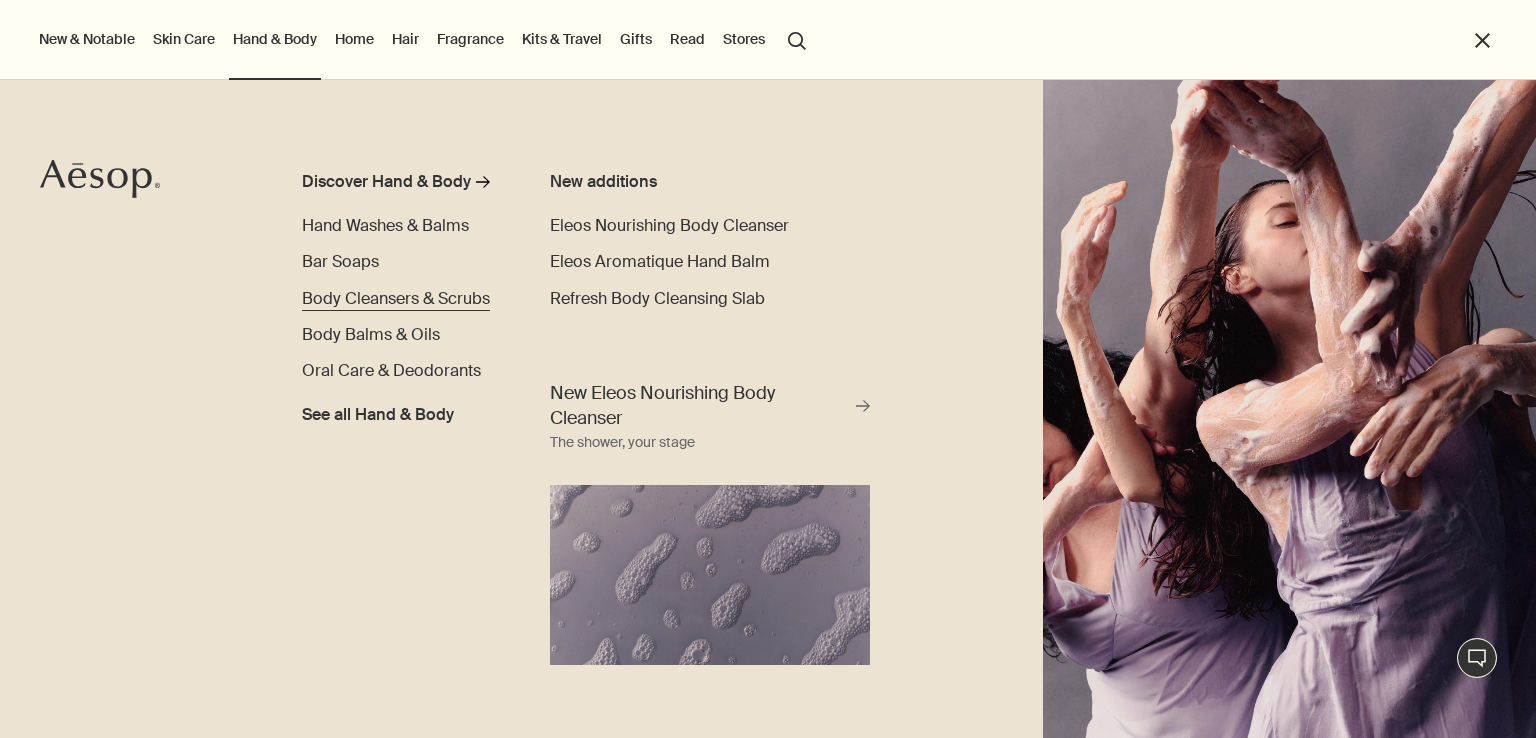 click on "Body Cleansers & Scrubs" at bounding box center [396, 298] 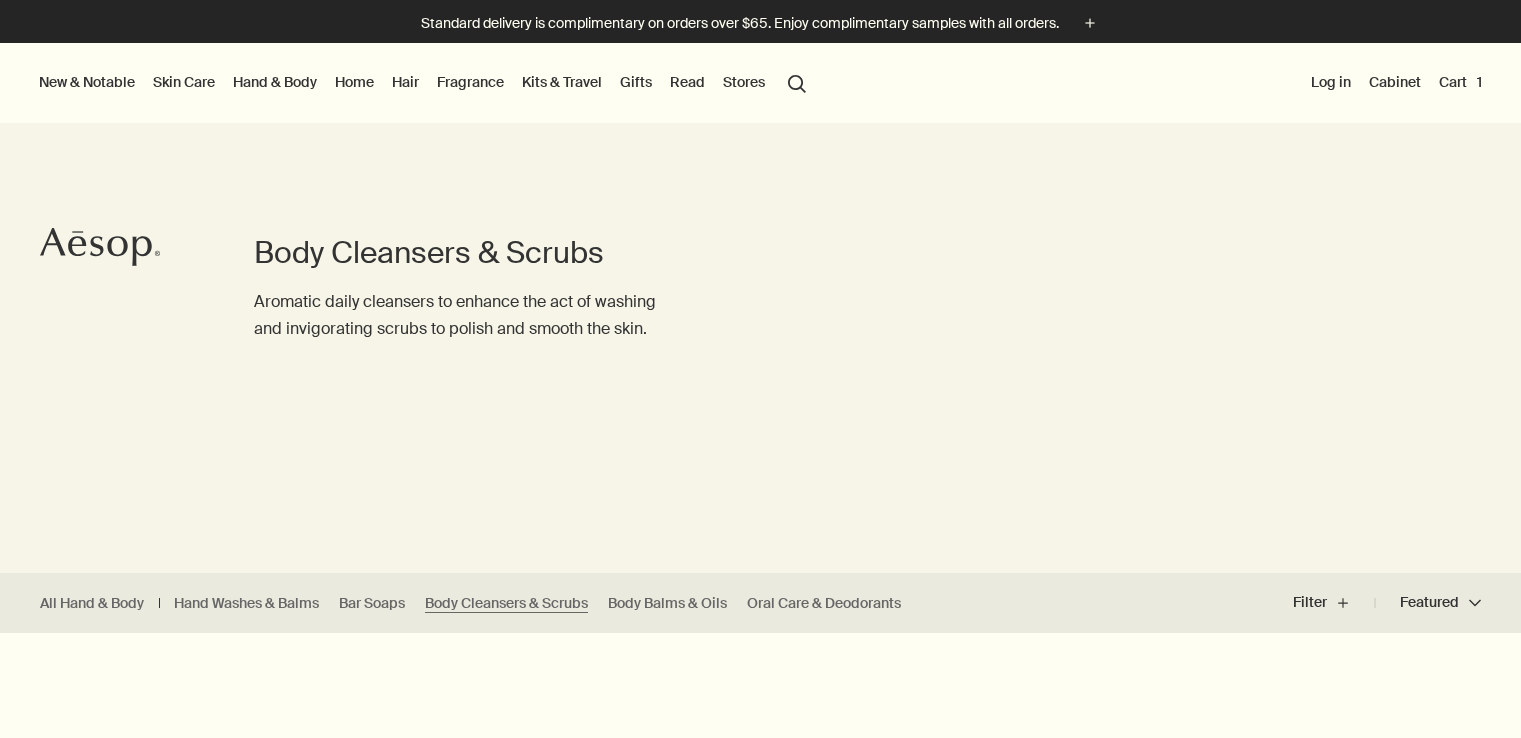 scroll, scrollTop: 0, scrollLeft: 0, axis: both 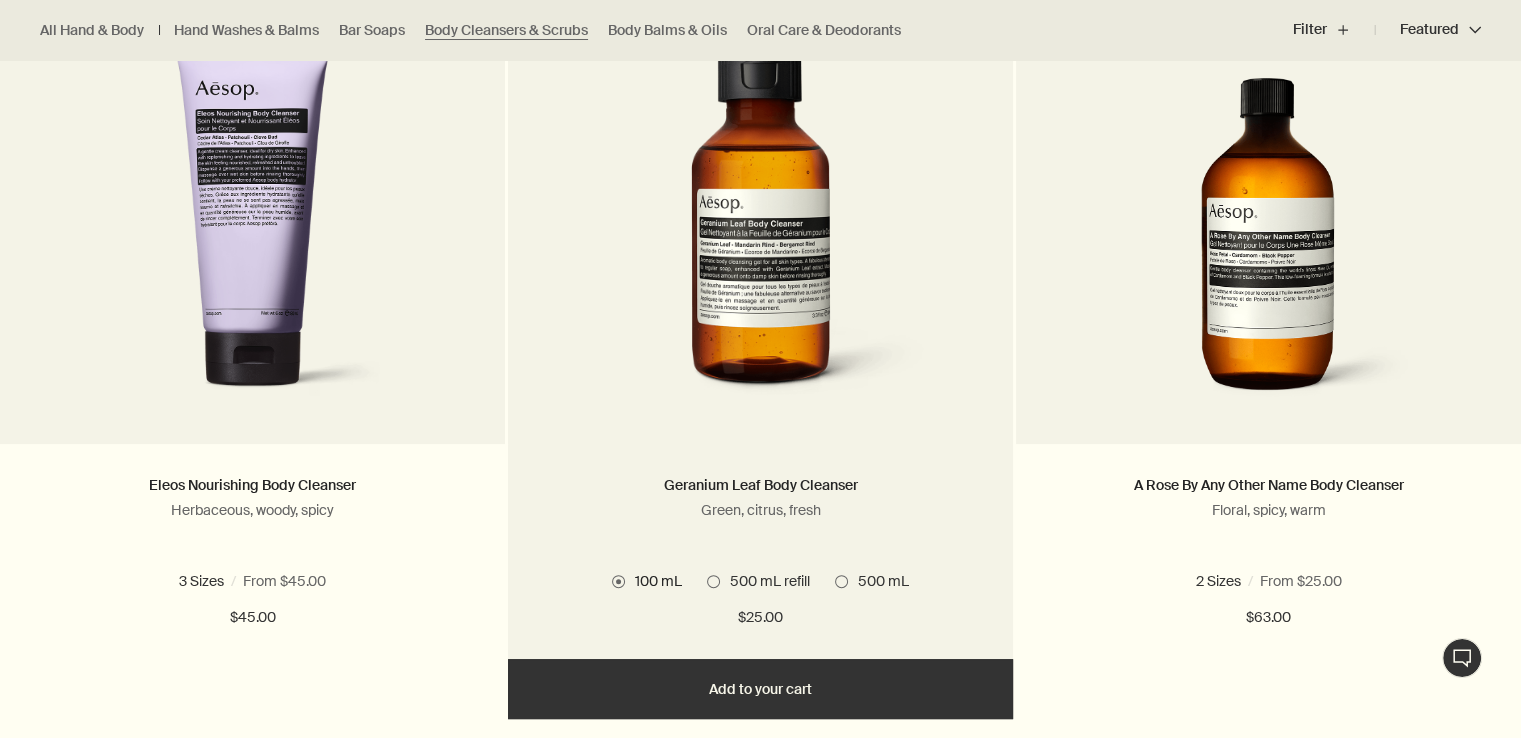 click at bounding box center [713, 581] 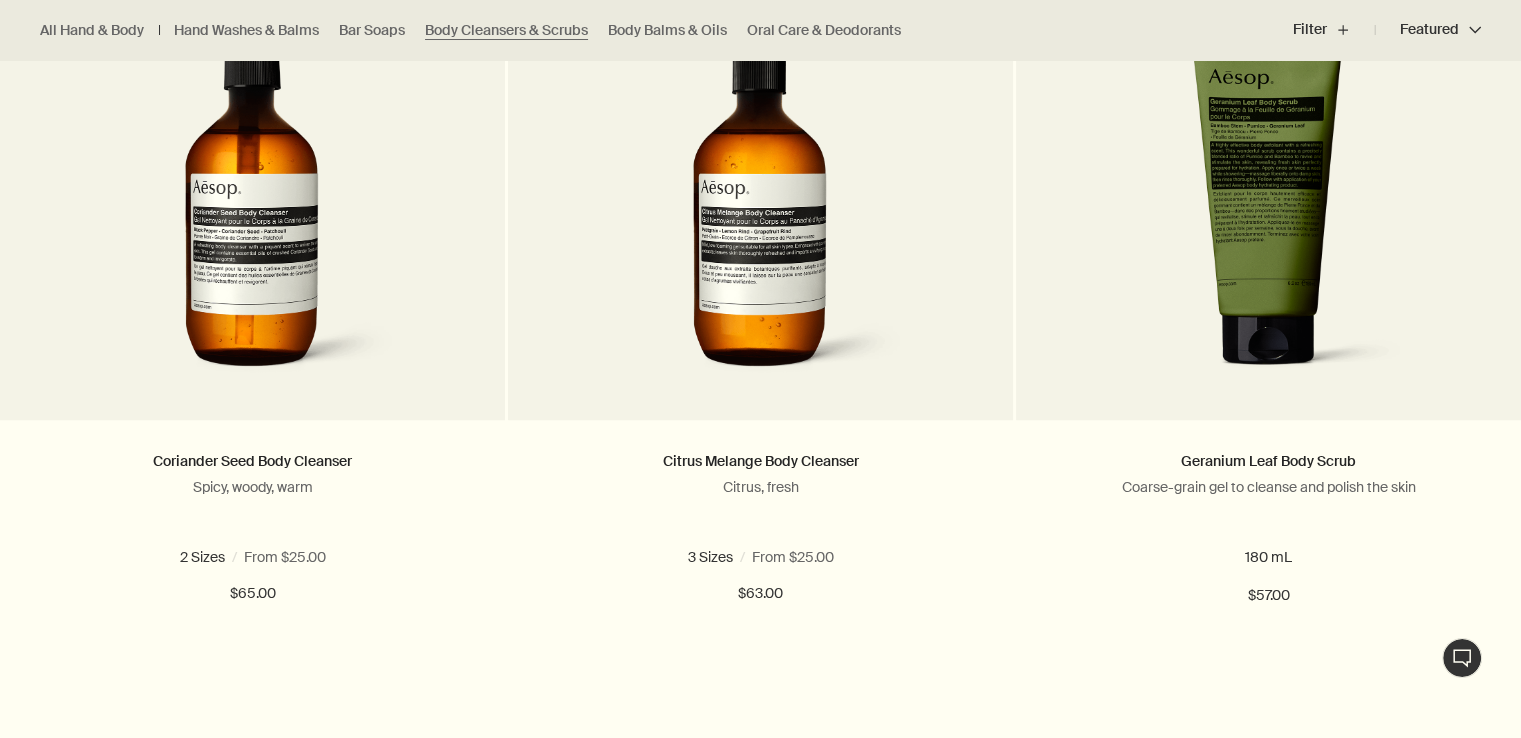 scroll, scrollTop: 1403, scrollLeft: 0, axis: vertical 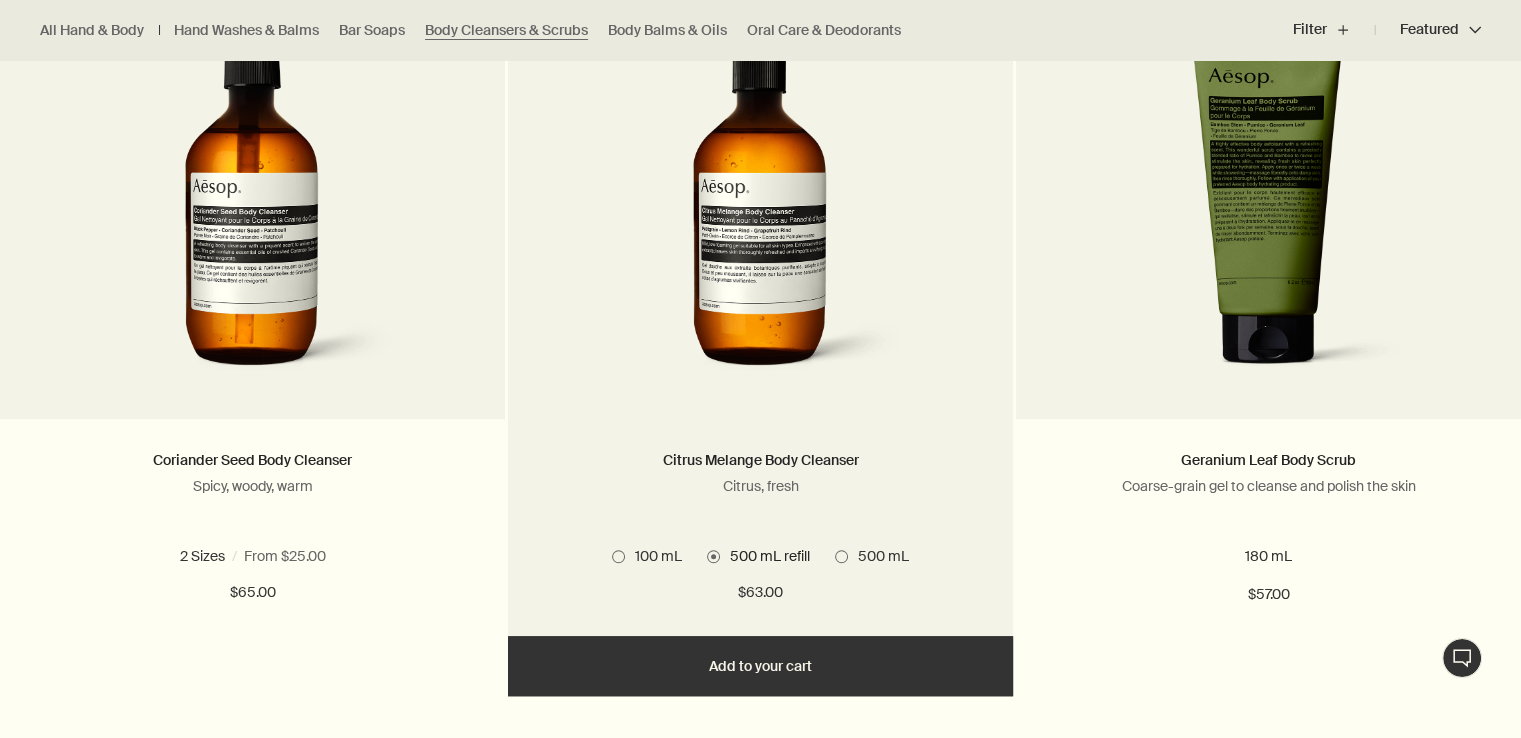 click on "Add Add to your cart" at bounding box center (760, 666) 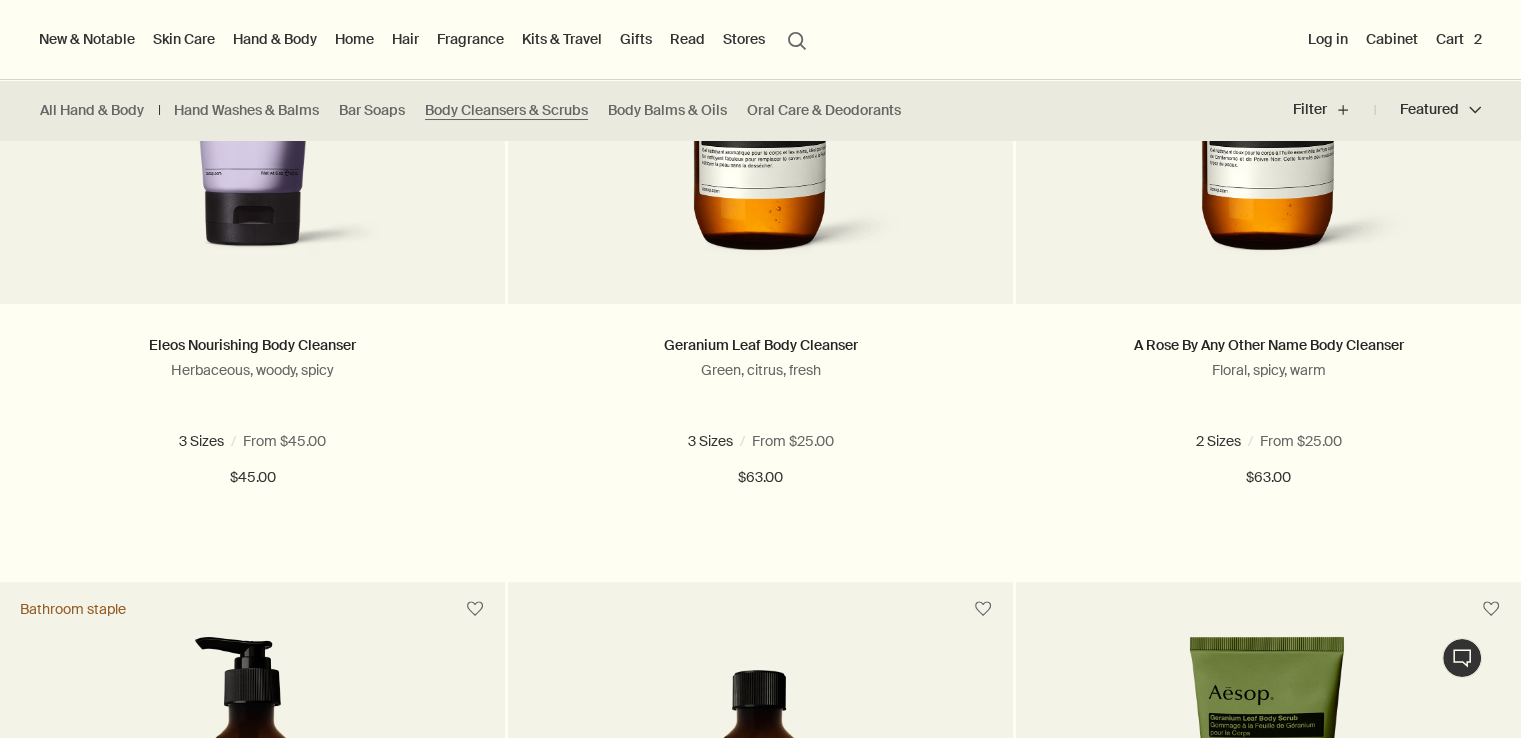 scroll, scrollTop: 783, scrollLeft: 0, axis: vertical 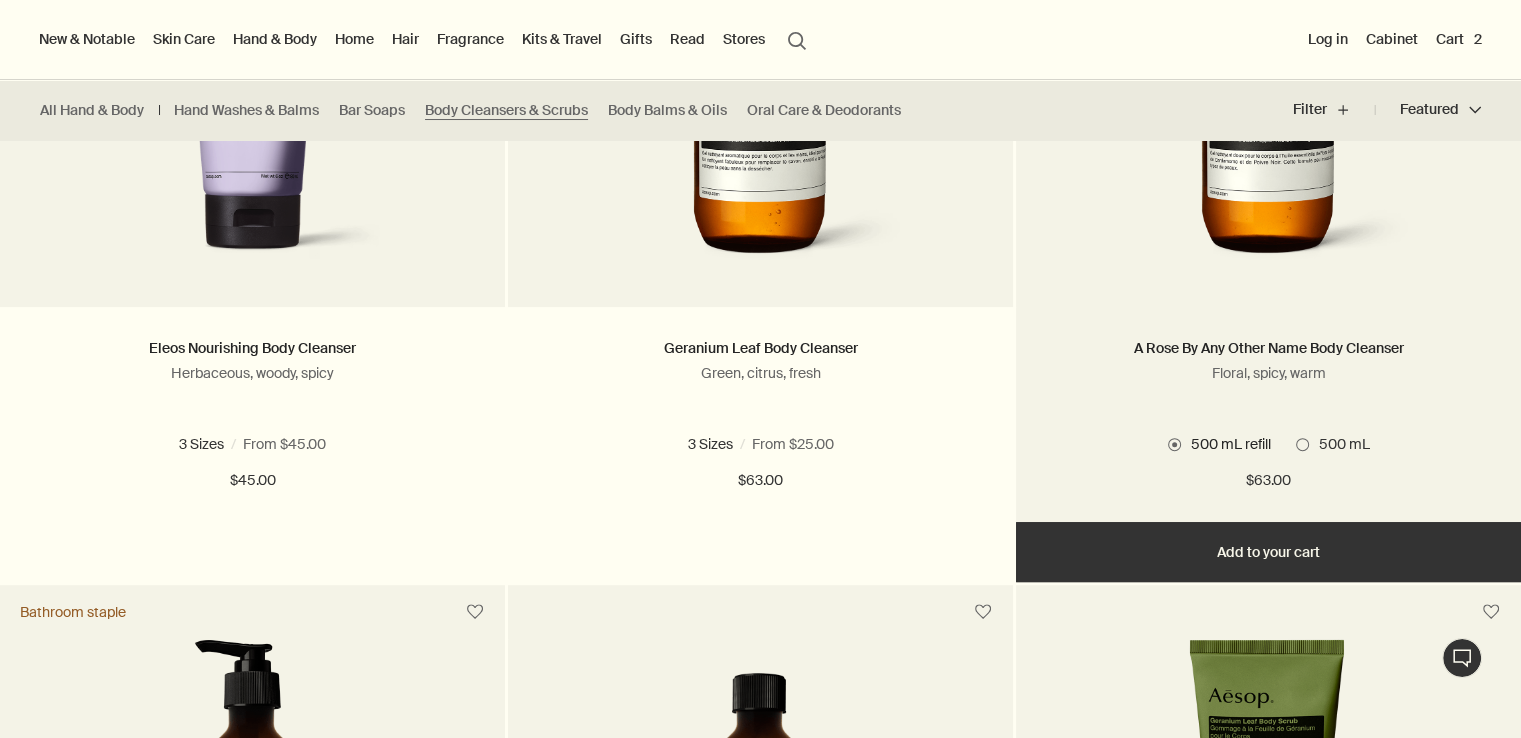 click on "Add Add to your cart" at bounding box center (1268, 552) 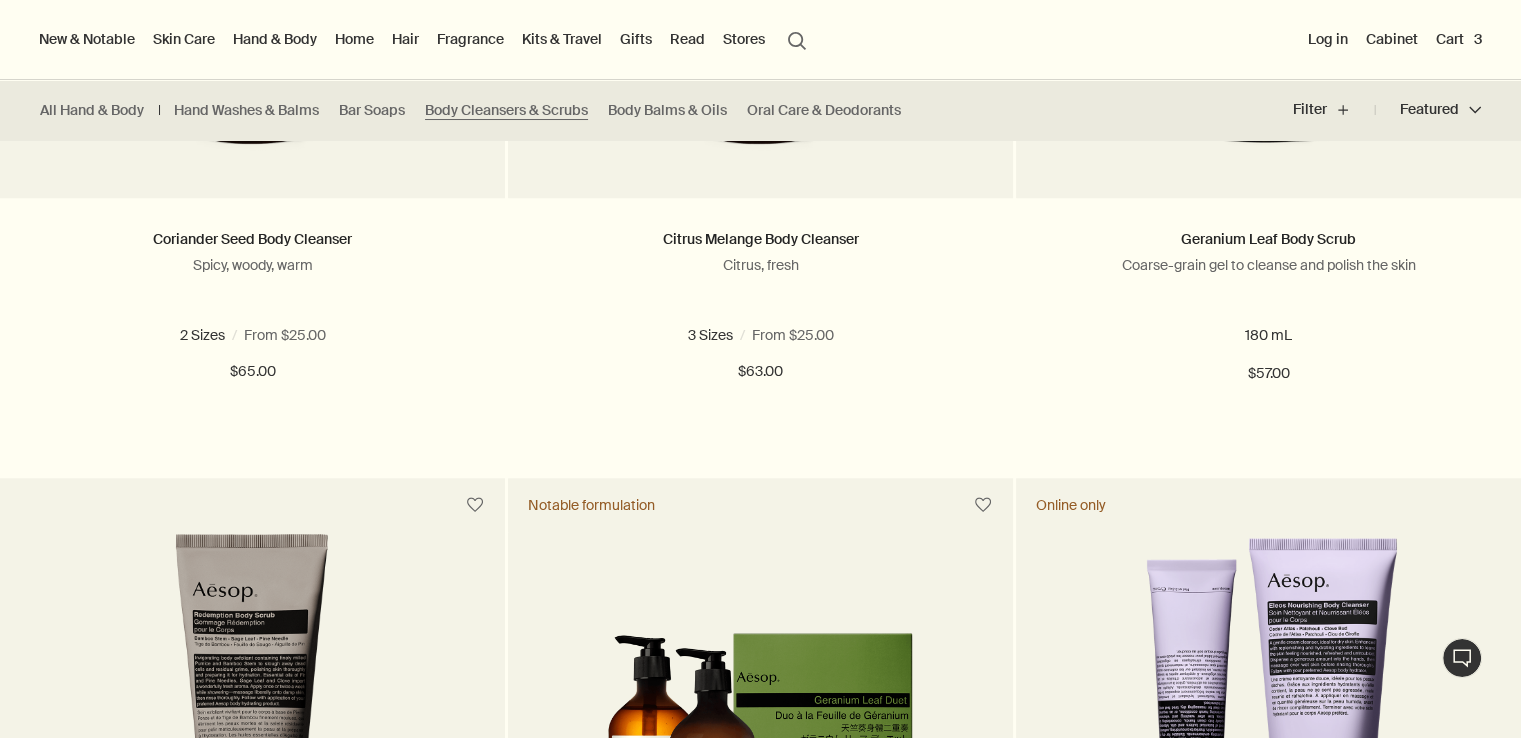 scroll, scrollTop: 1620, scrollLeft: 0, axis: vertical 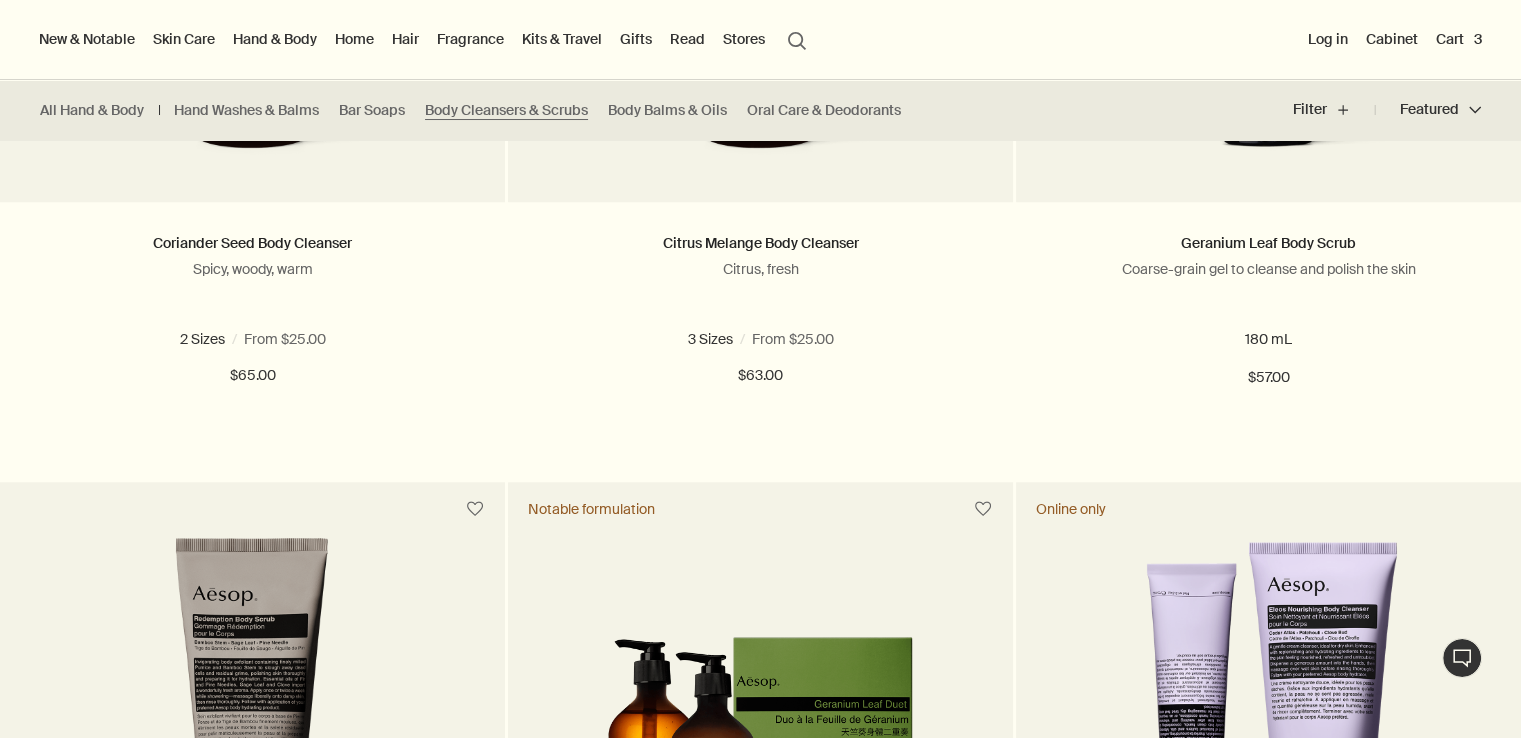 click on "Cart 3" at bounding box center [1459, 39] 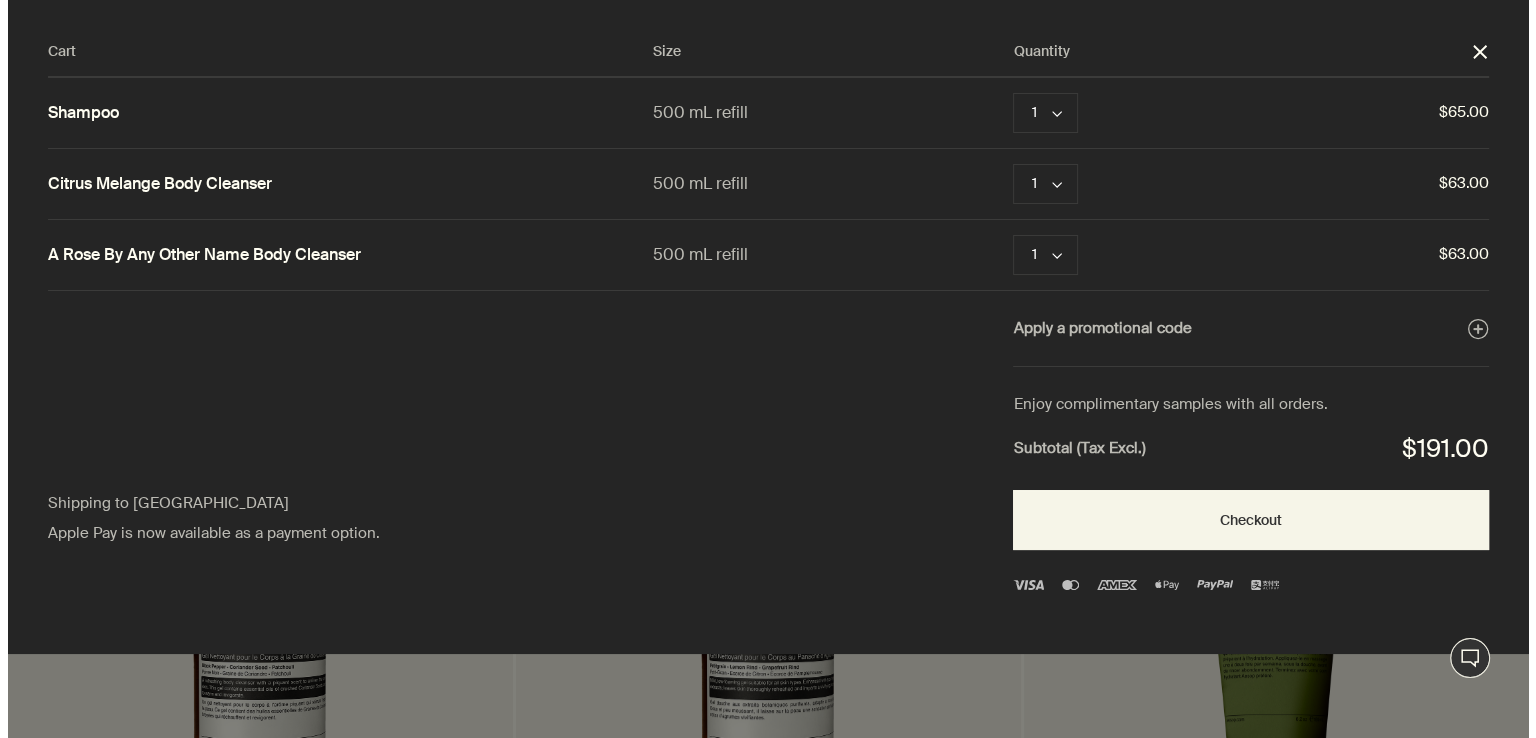 scroll, scrollTop: 0, scrollLeft: 0, axis: both 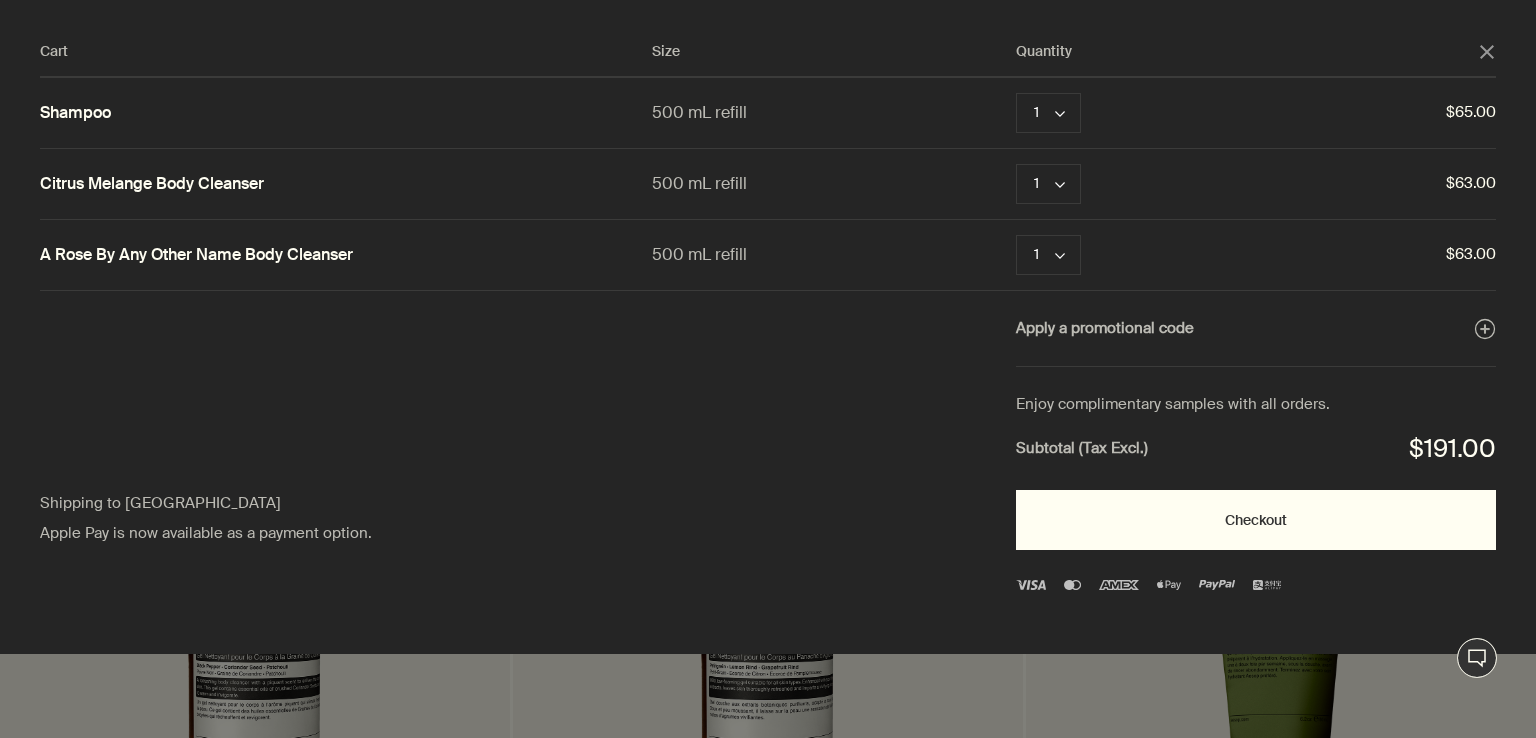 click on "Checkout" at bounding box center [1256, 520] 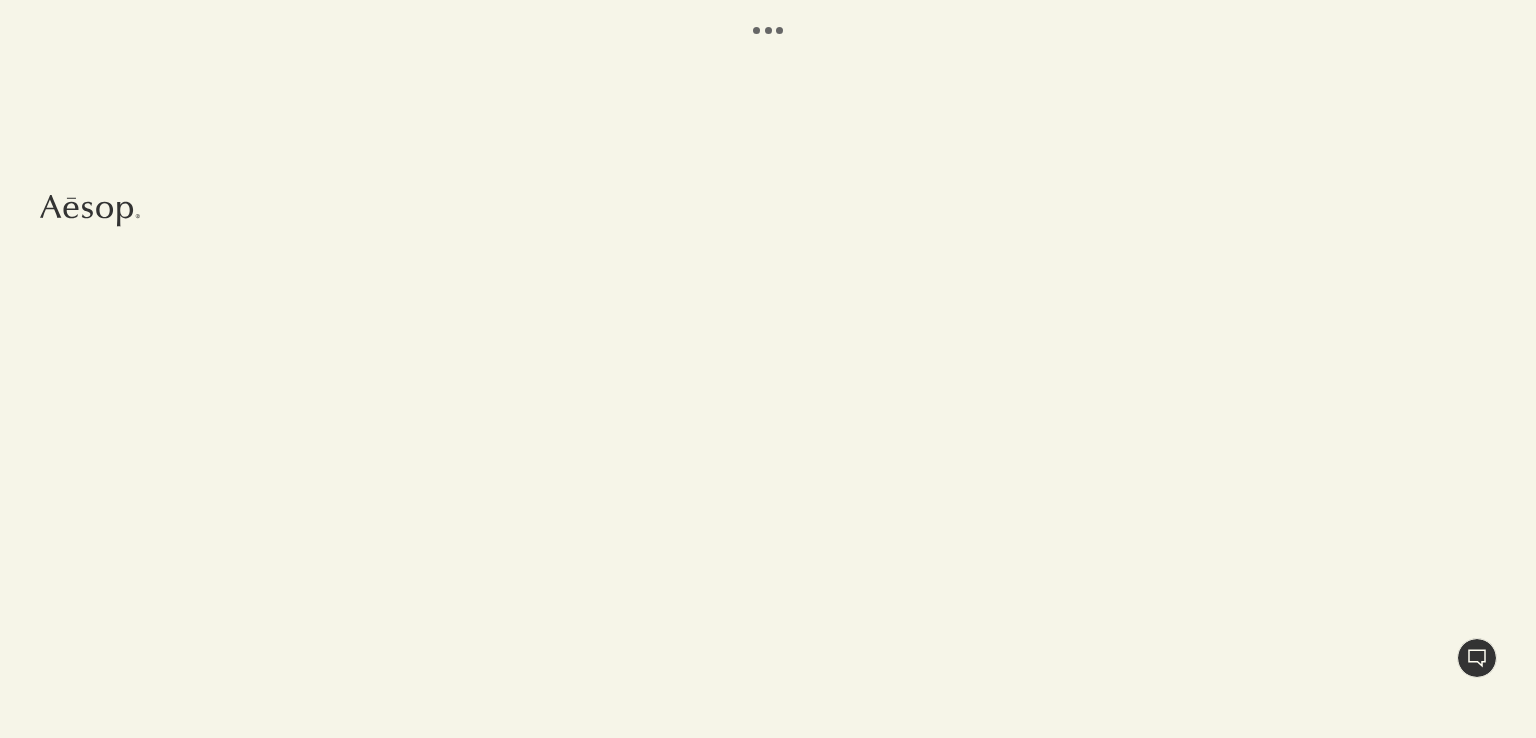 scroll, scrollTop: 0, scrollLeft: 0, axis: both 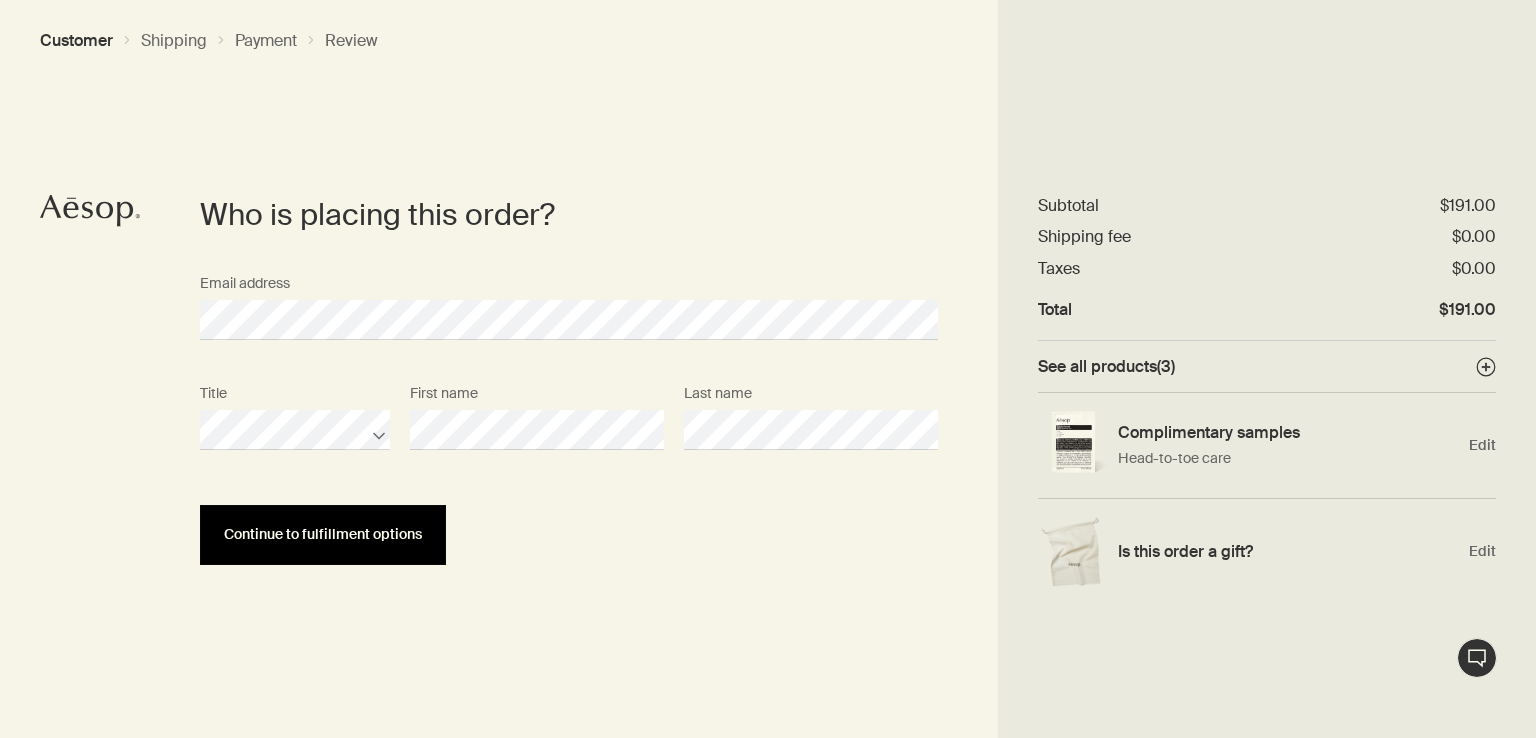 click on "Continue to fulfillment options" at bounding box center [323, 534] 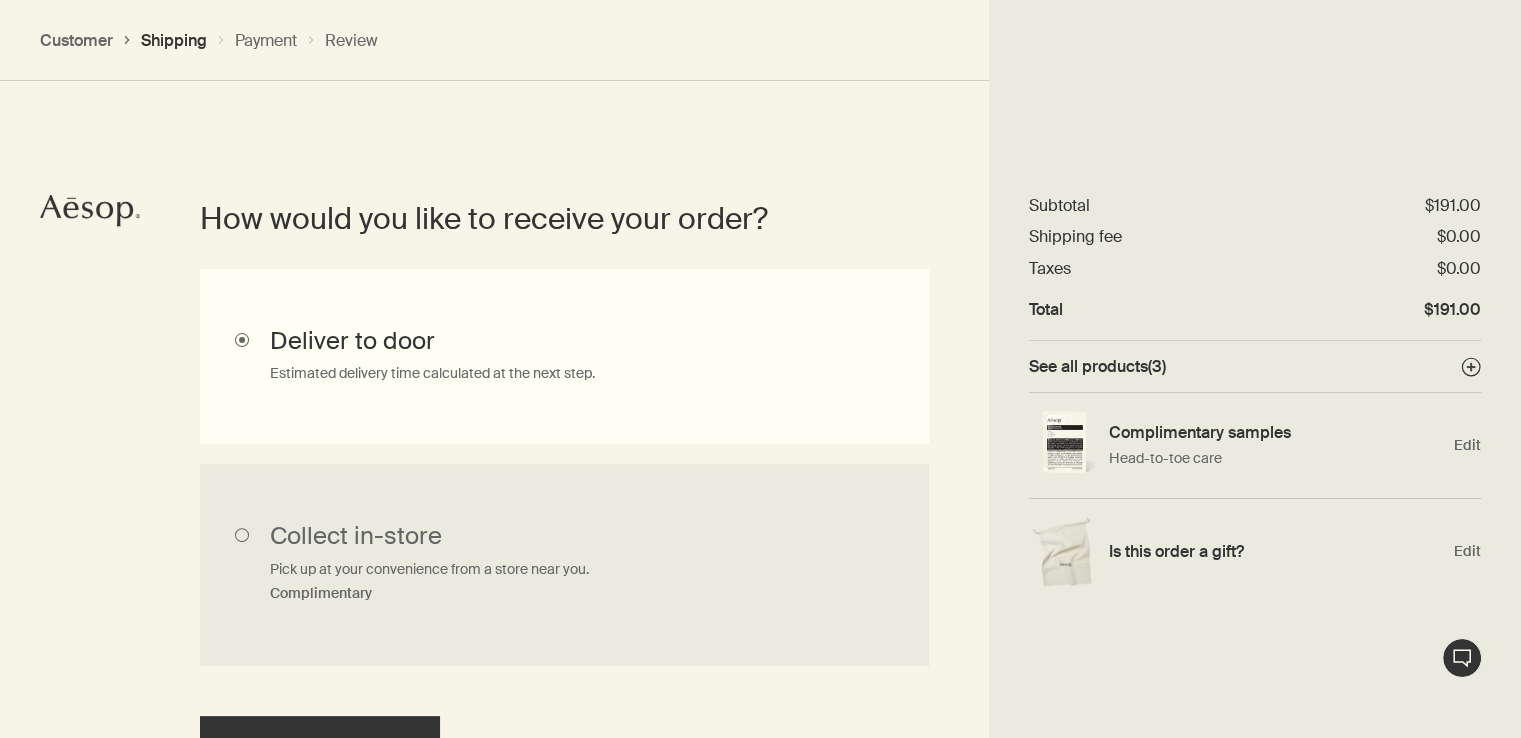 scroll, scrollTop: 448, scrollLeft: 0, axis: vertical 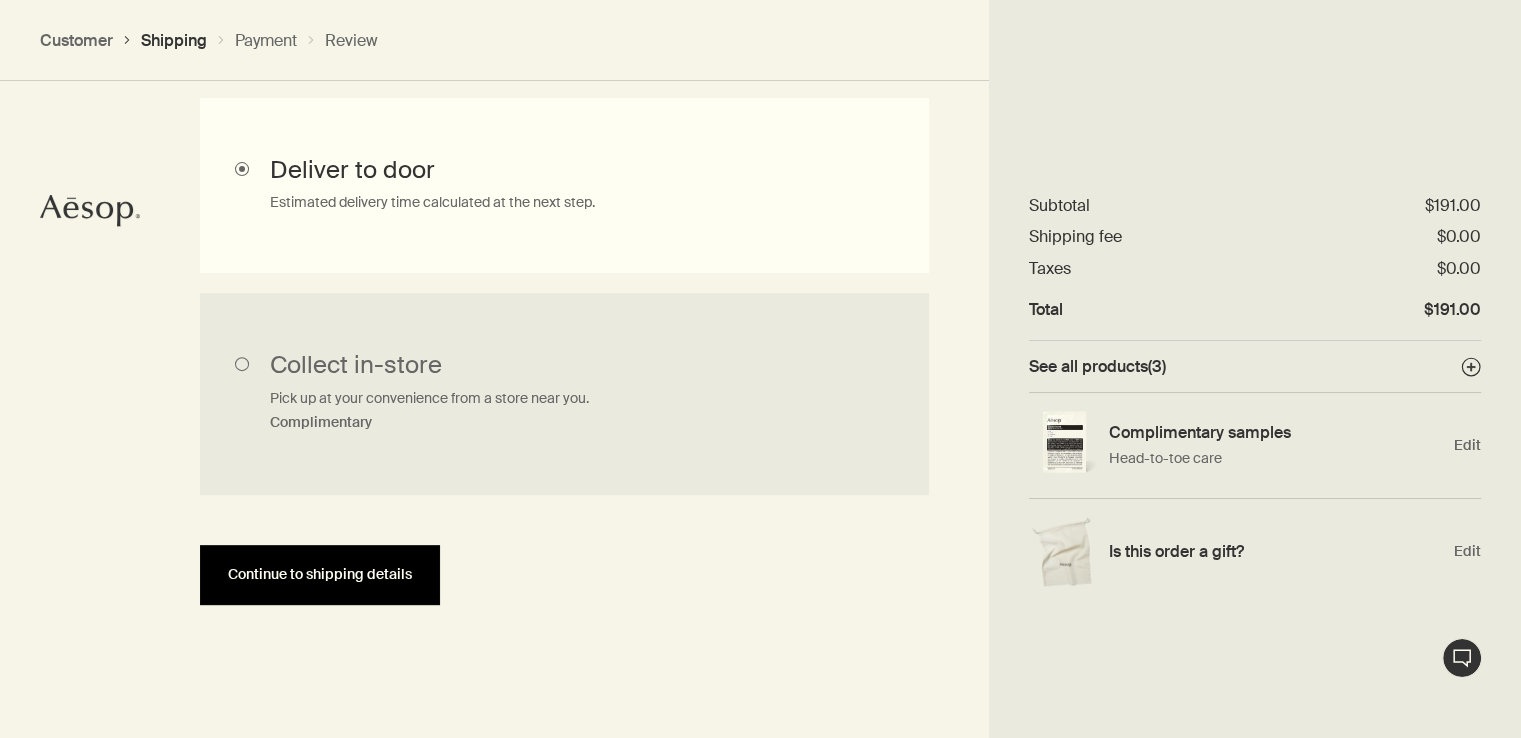 click on "Continue to shipping details" at bounding box center [320, 574] 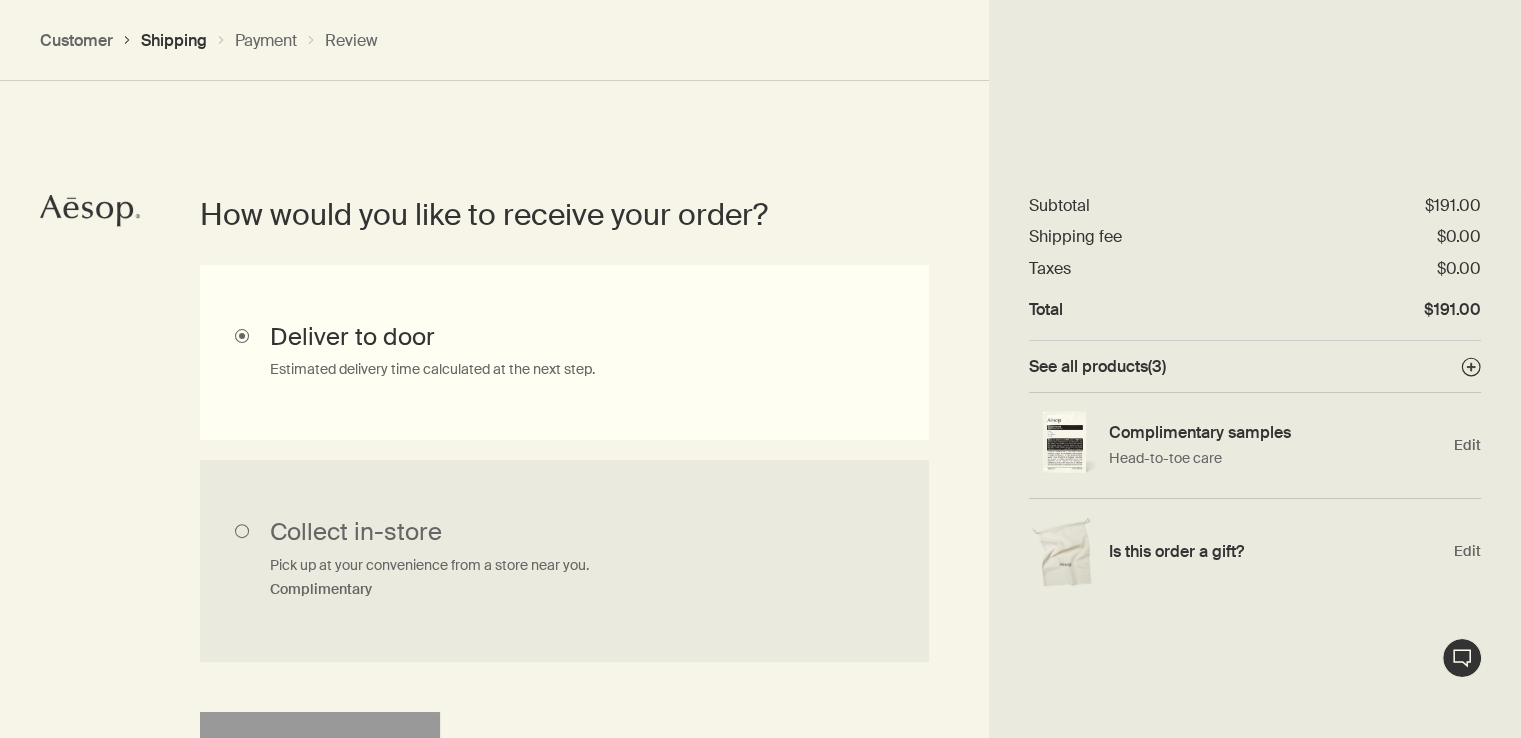 select on "CA" 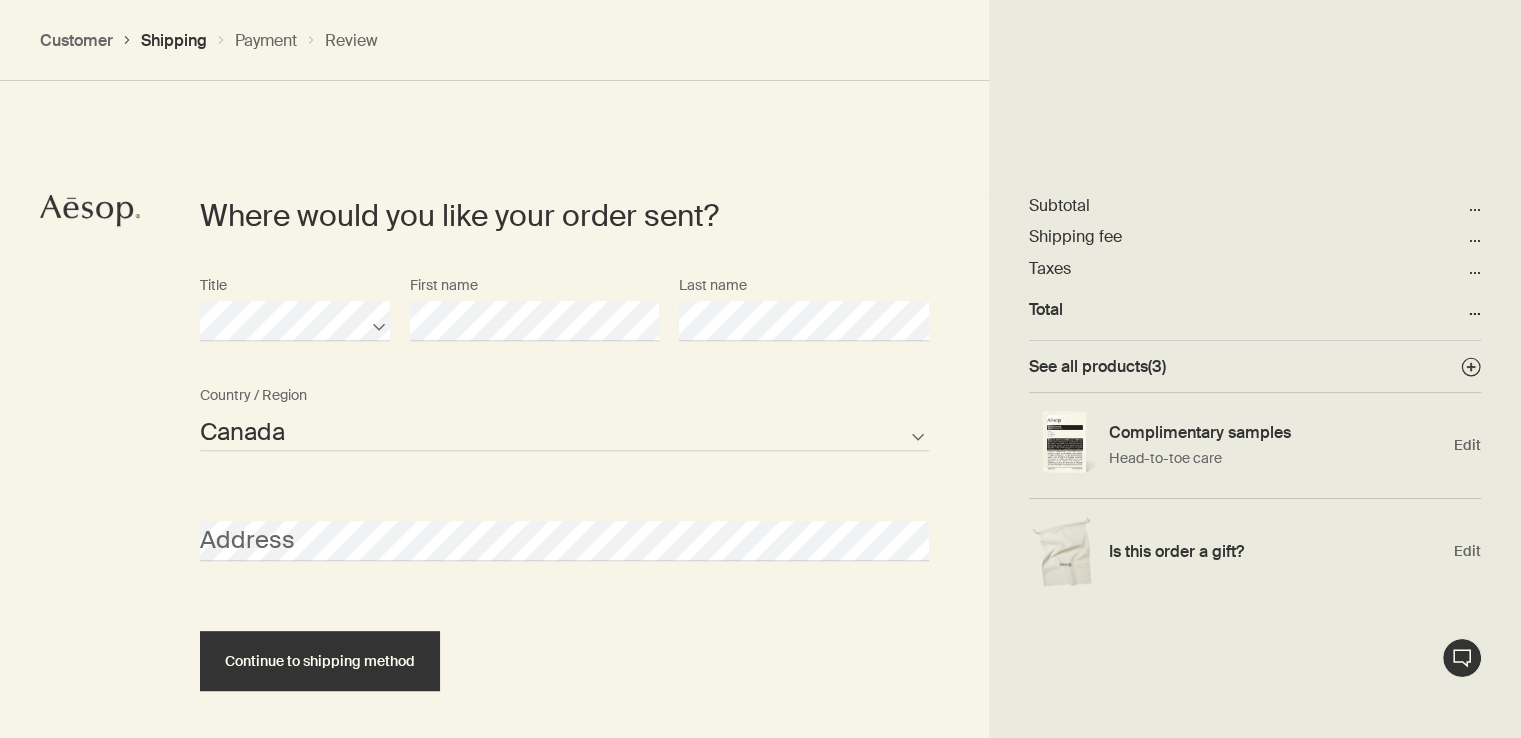 scroll, scrollTop: 865, scrollLeft: 0, axis: vertical 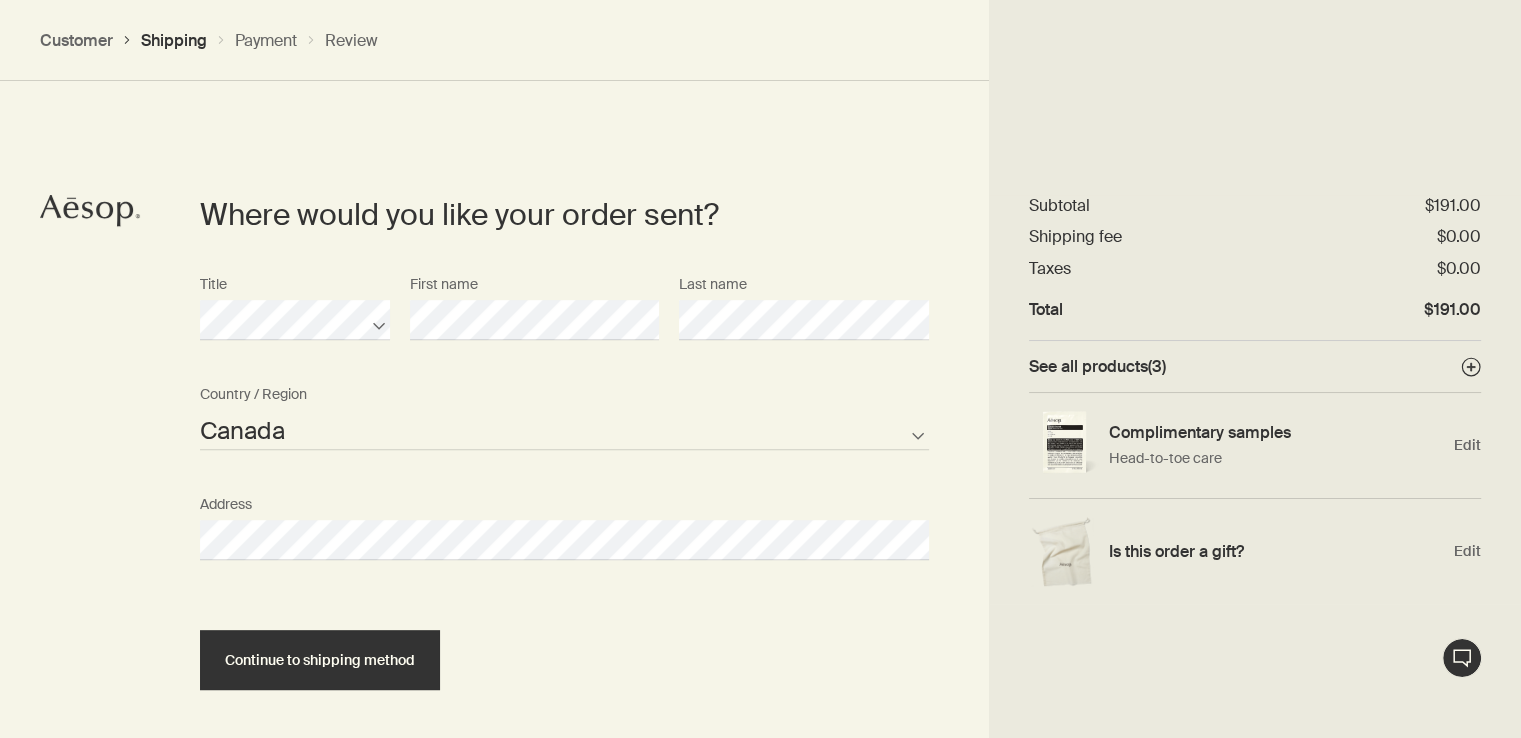 select on "CA" 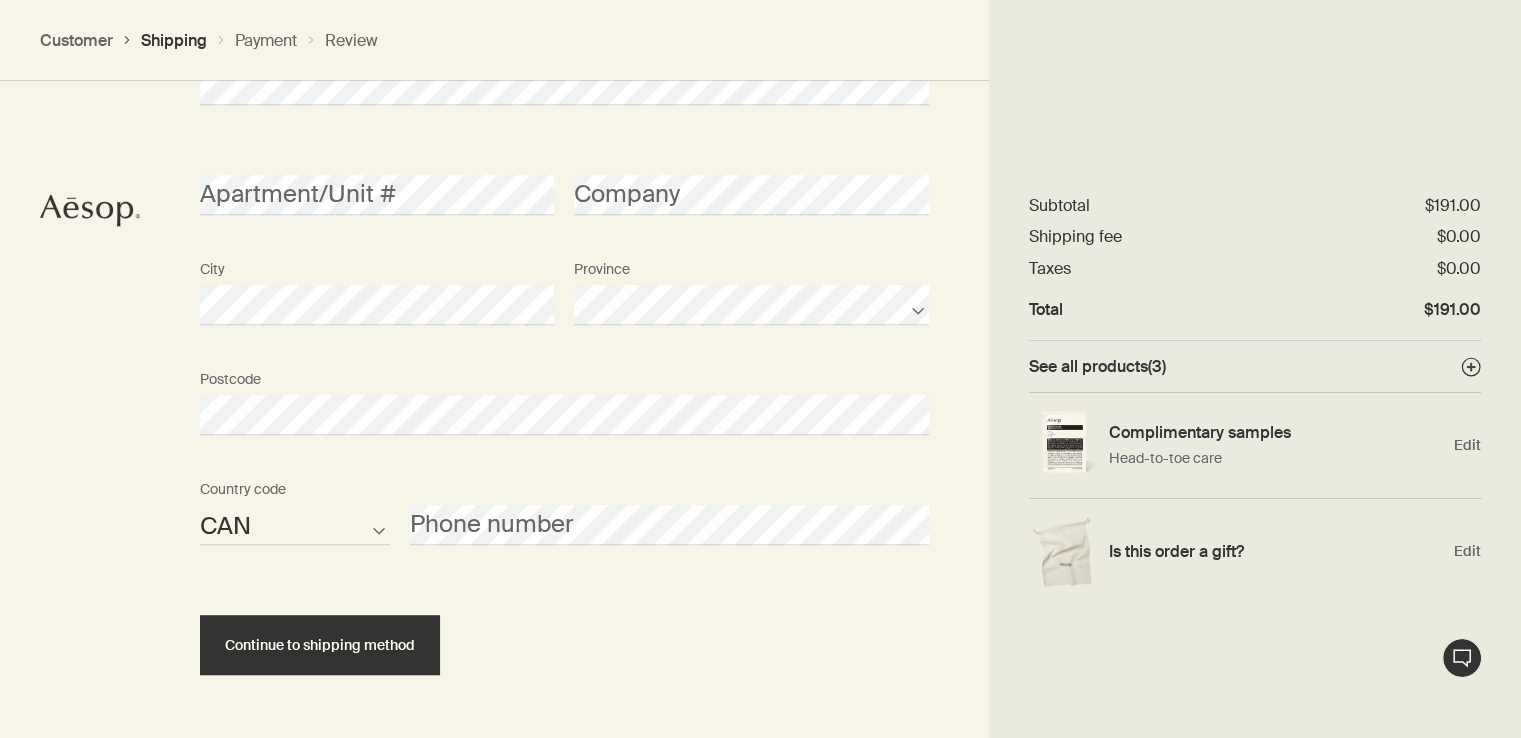 scroll, scrollTop: 1324, scrollLeft: 0, axis: vertical 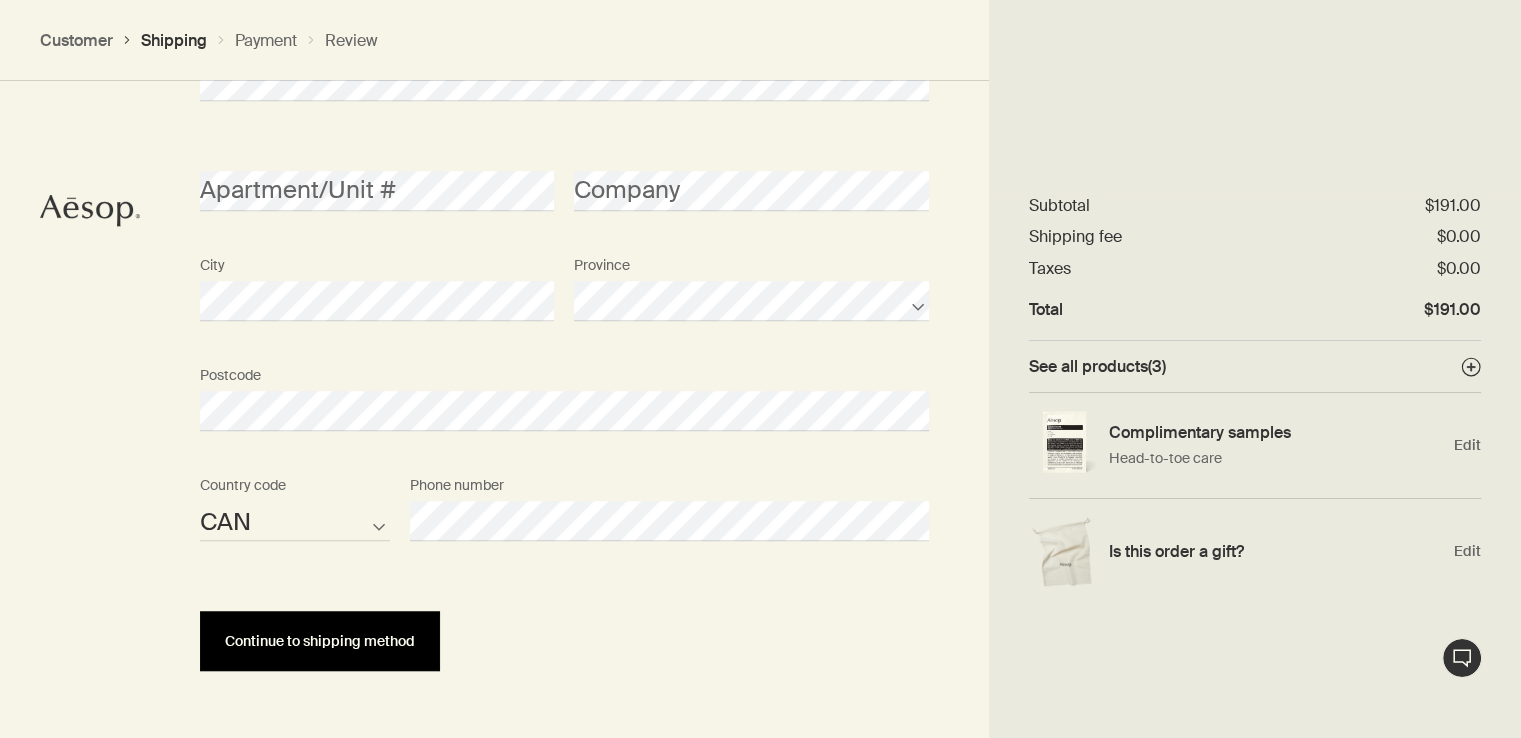 click on "Continue to shipping method" at bounding box center (320, 641) 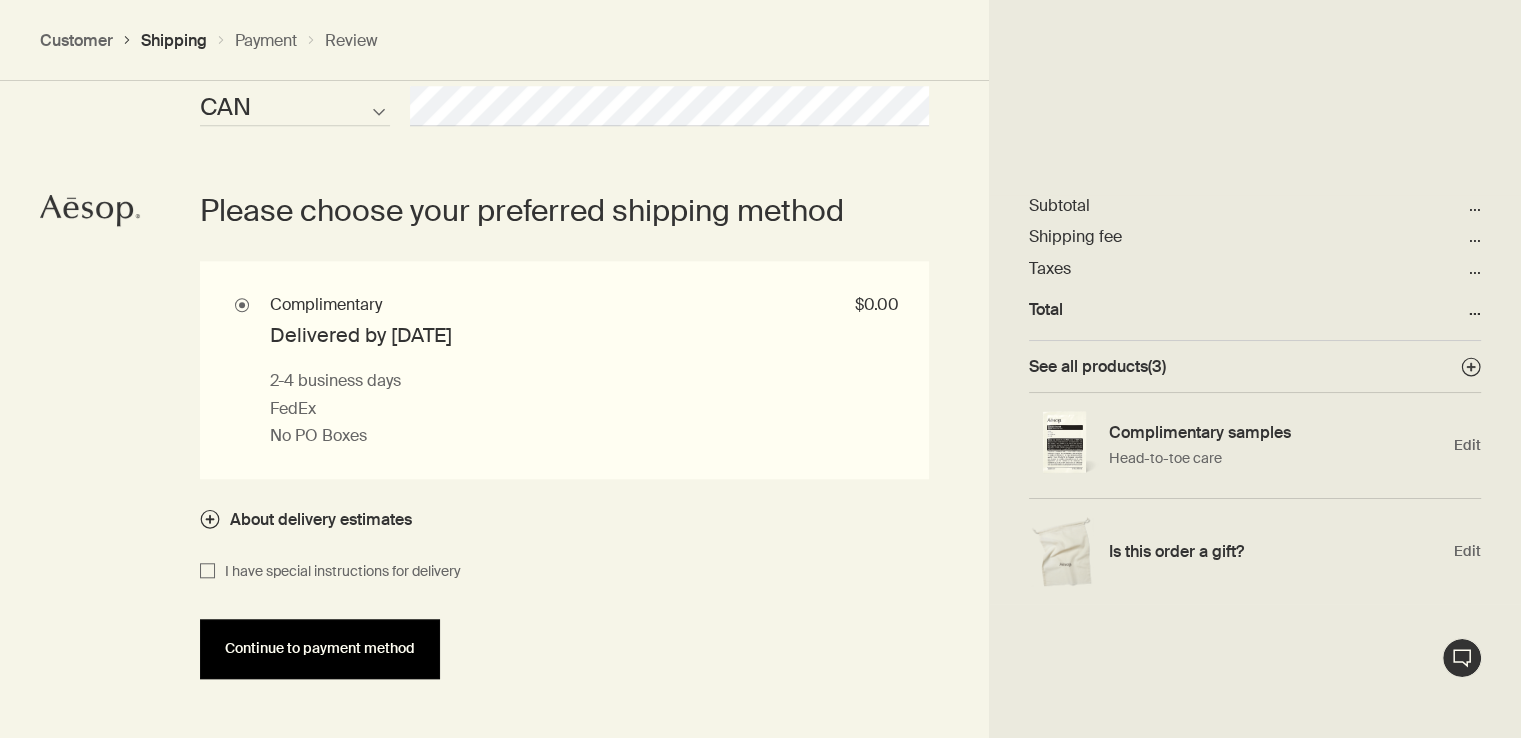 scroll, scrollTop: 1743, scrollLeft: 0, axis: vertical 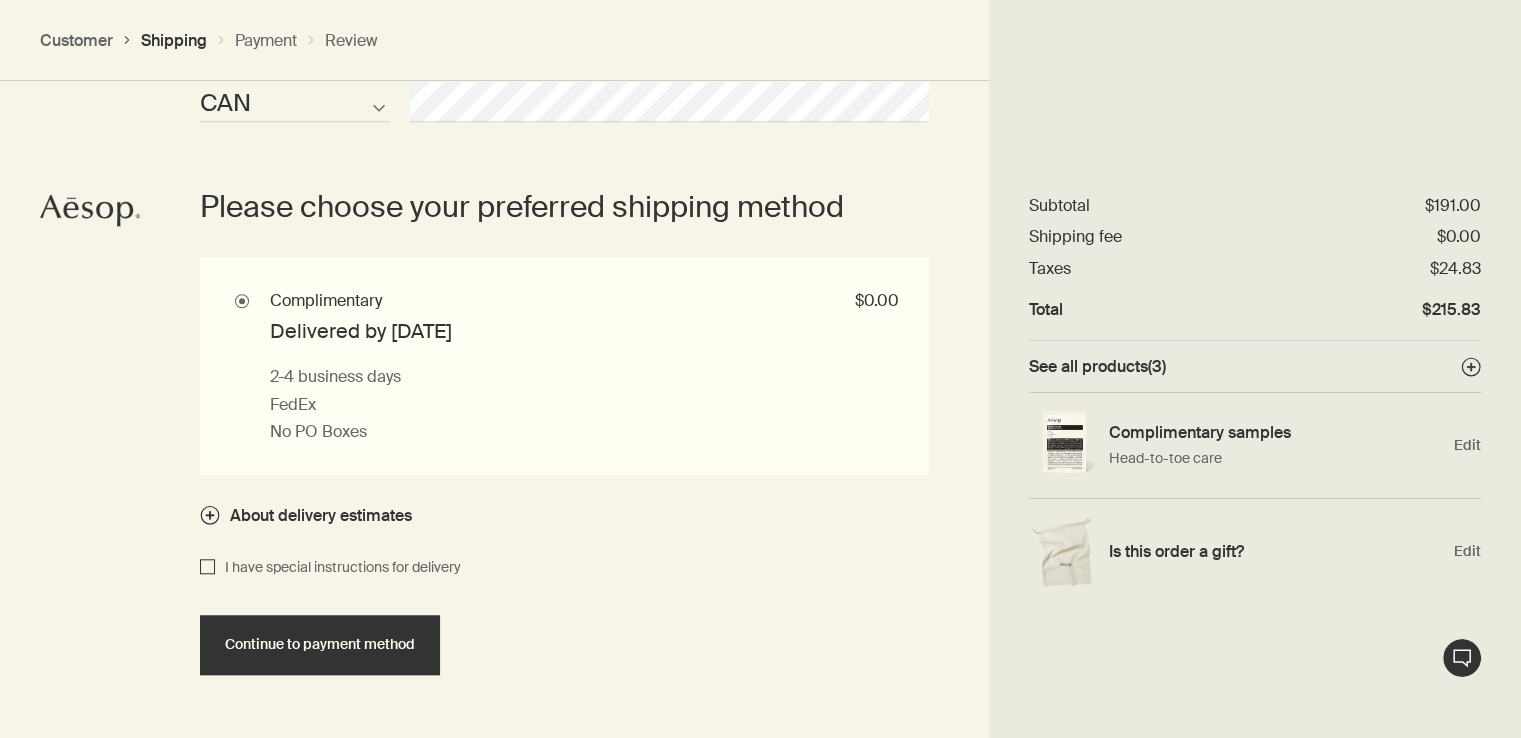click on "I have special instructions for delivery" at bounding box center [207, 568] 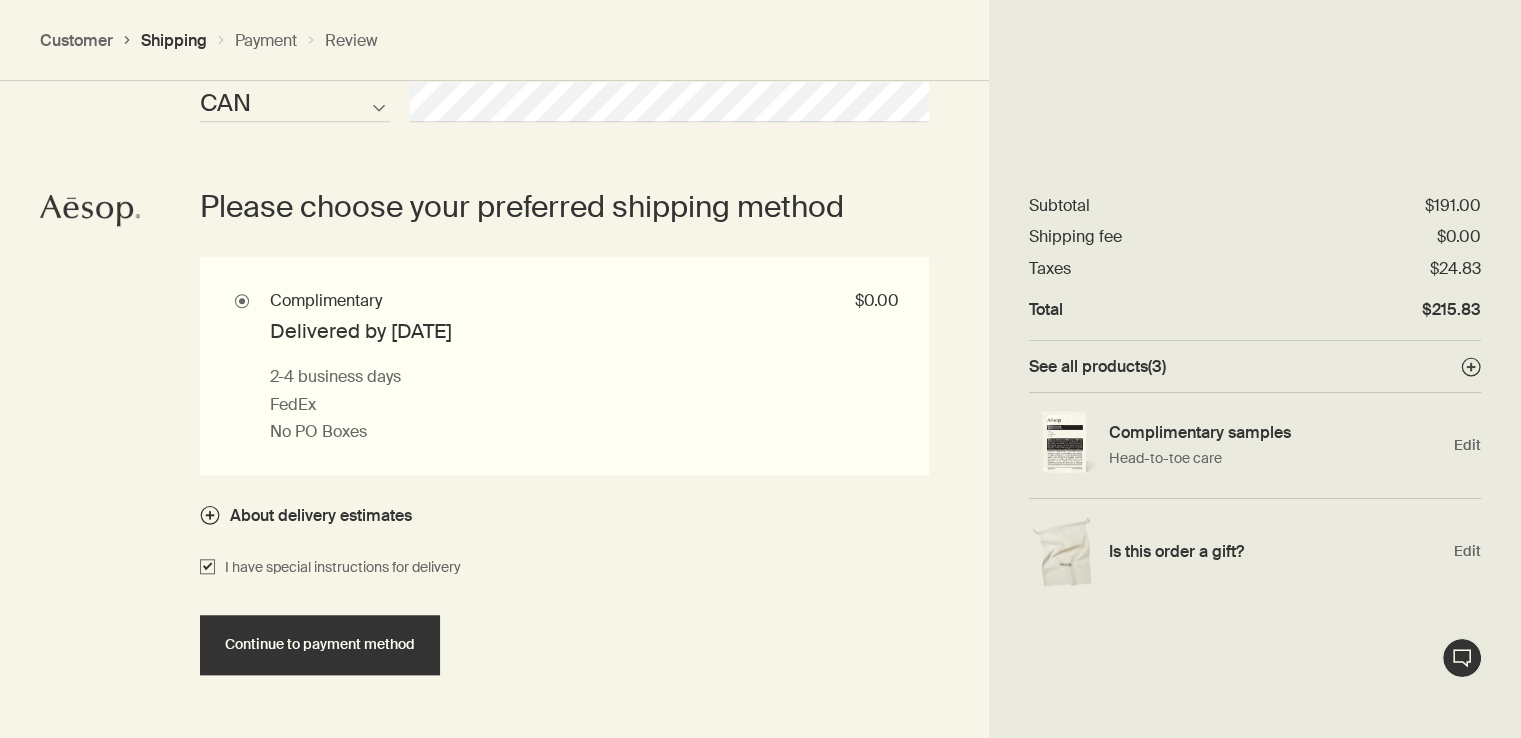 checkbox on "true" 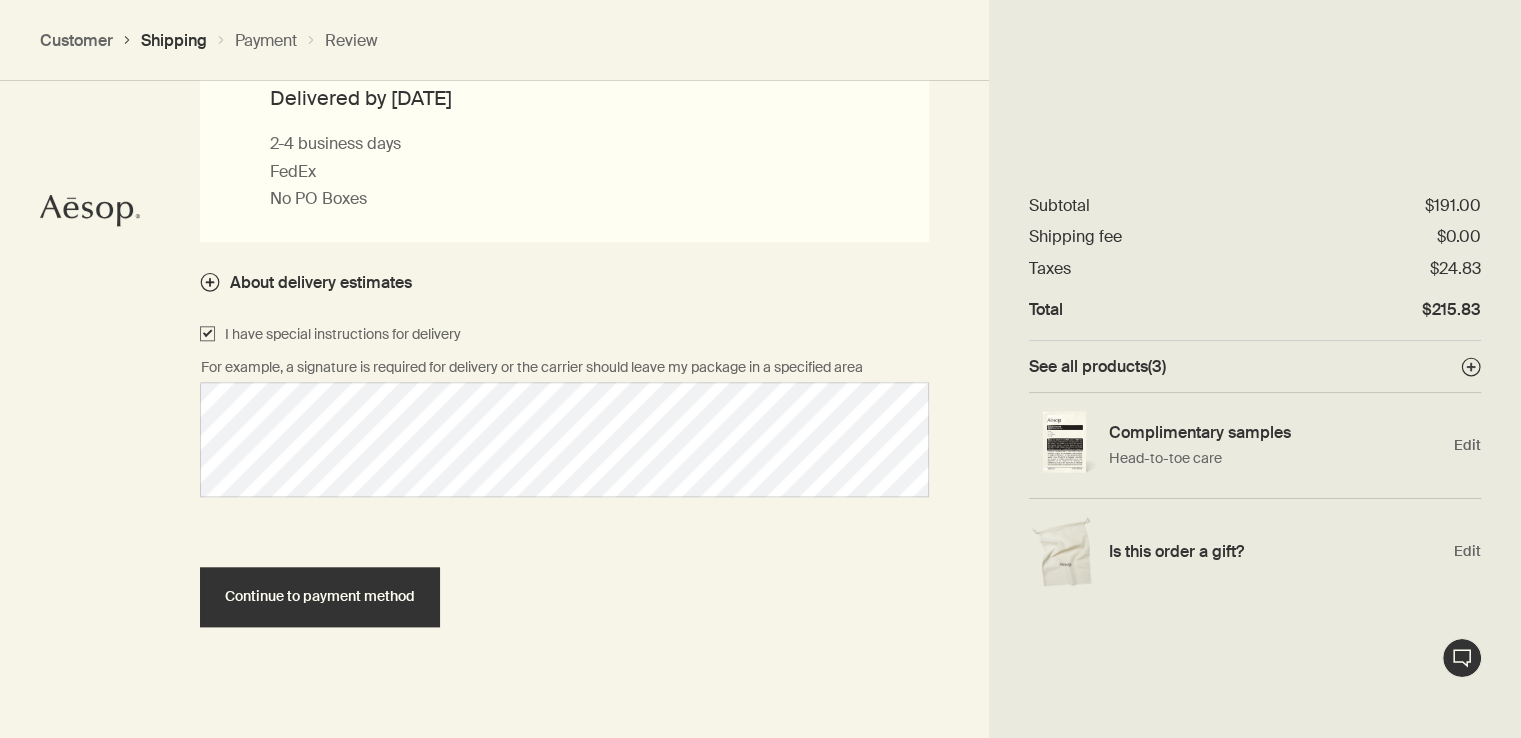 scroll, scrollTop: 1988, scrollLeft: 0, axis: vertical 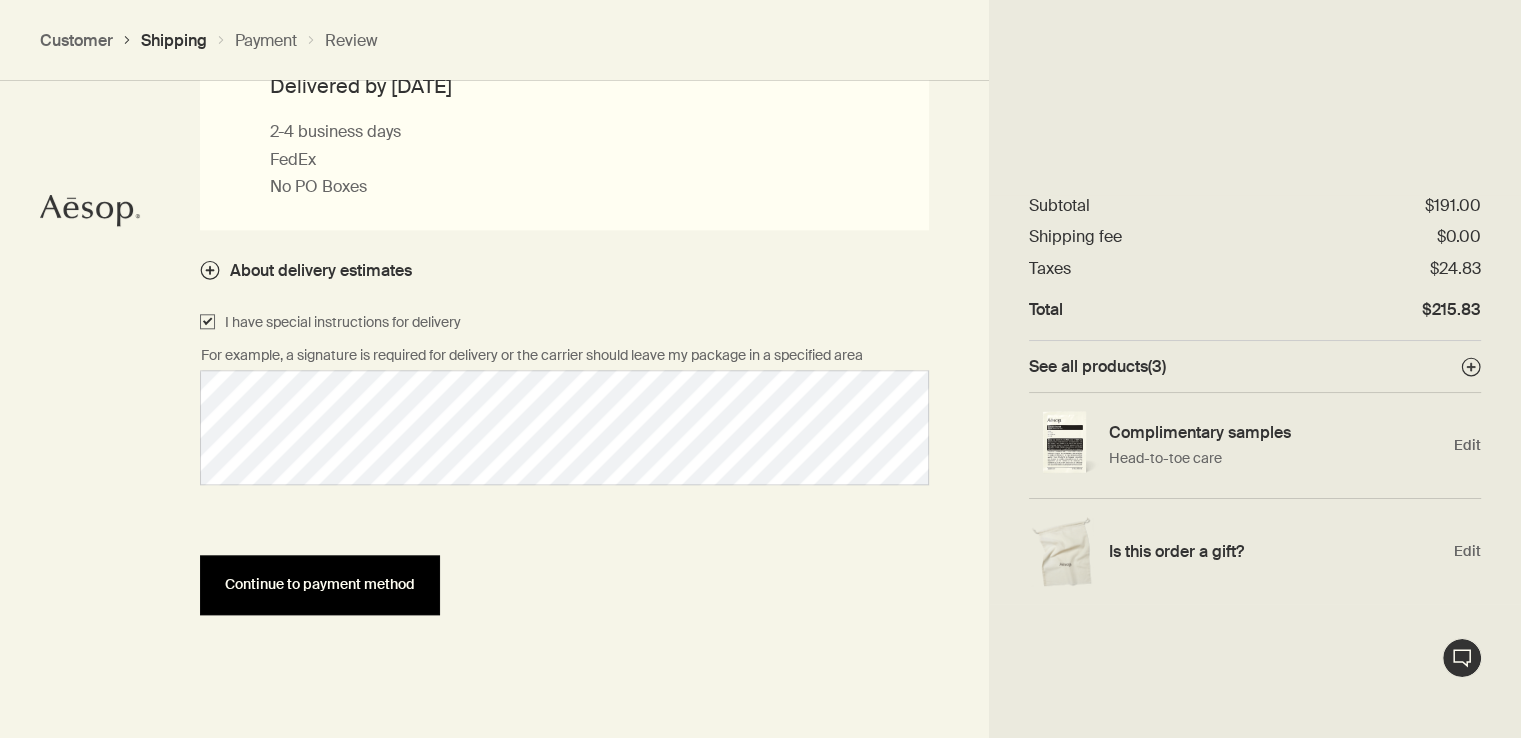click on "Continue to payment method" at bounding box center [320, 584] 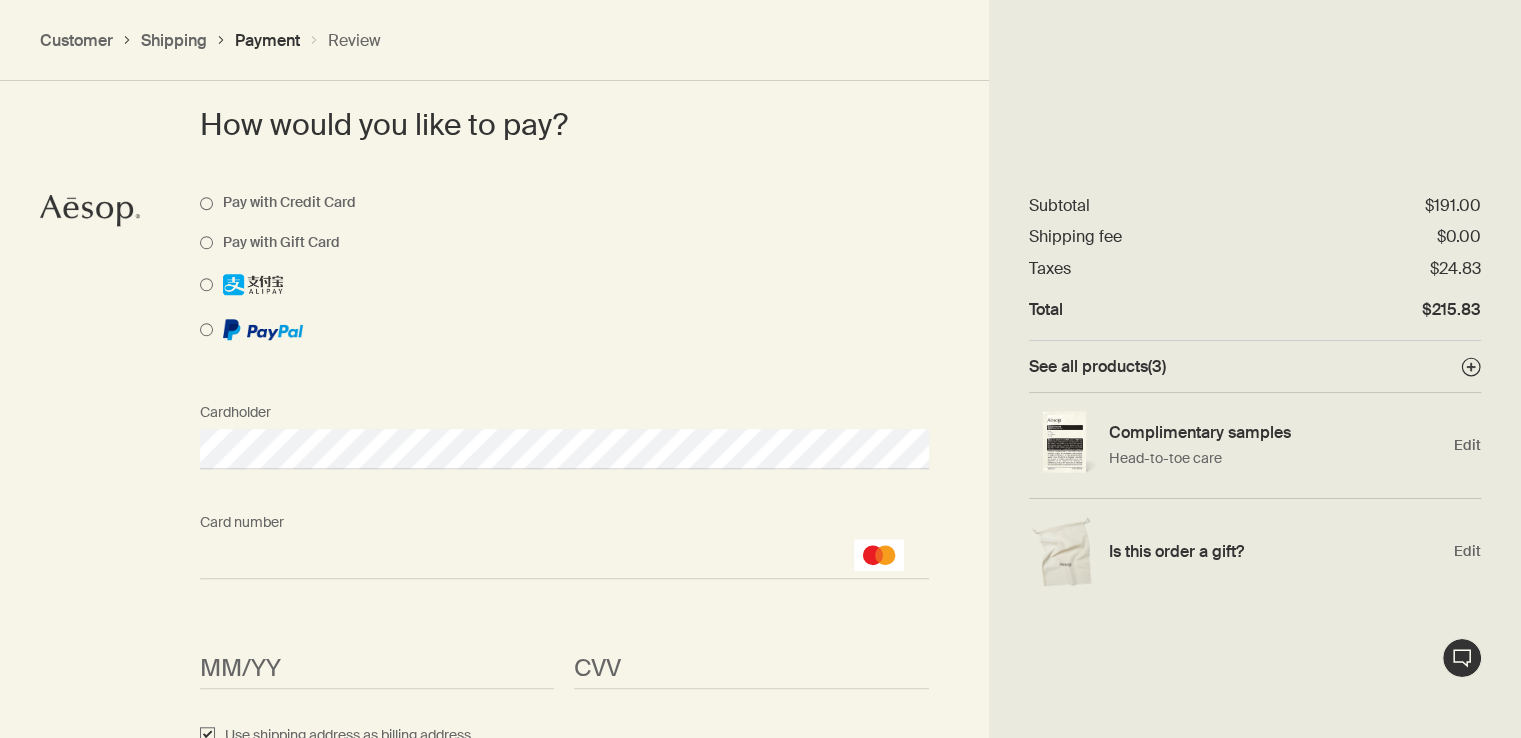 scroll, scrollTop: 1588, scrollLeft: 0, axis: vertical 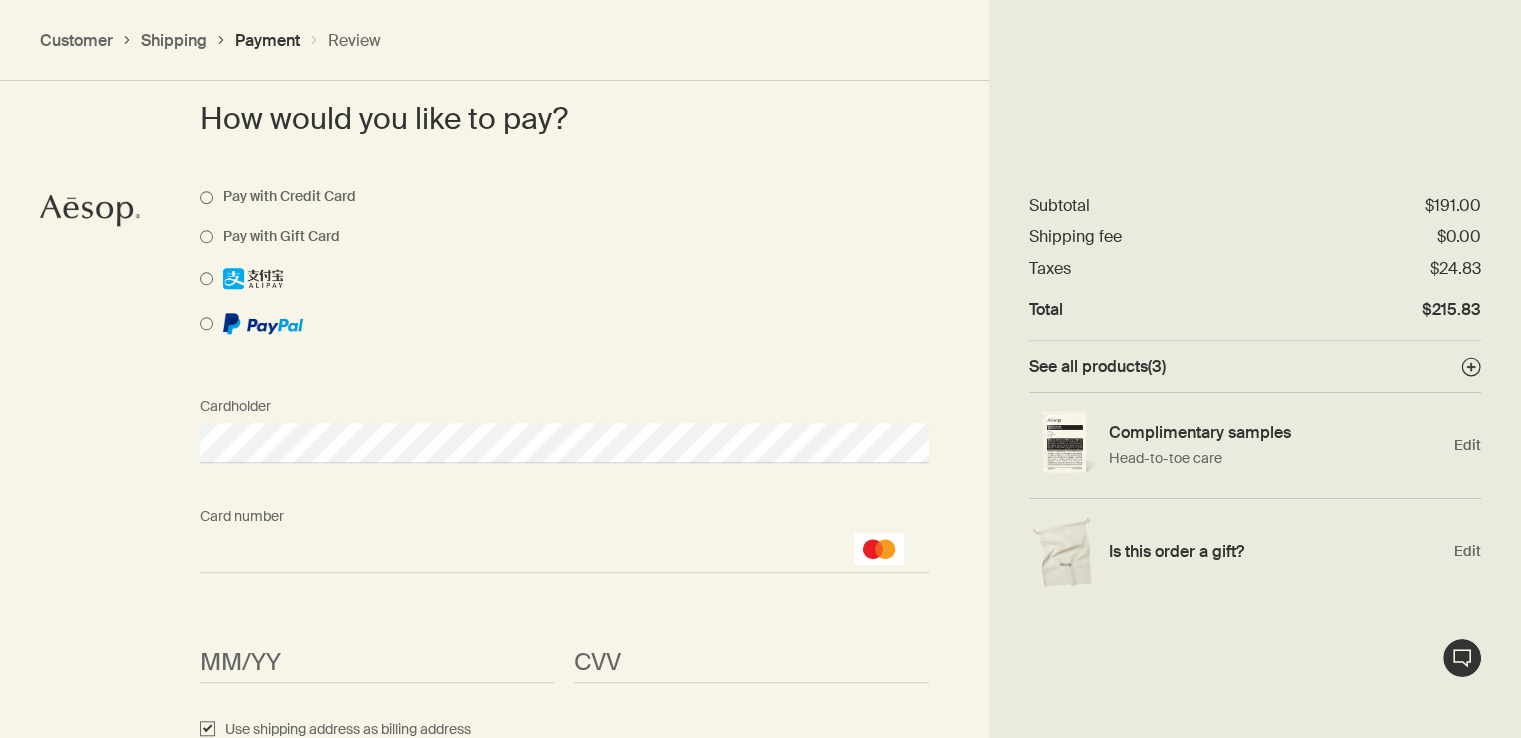 drag, startPoint x: 329, startPoint y: 636, endPoint x: 329, endPoint y: 649, distance: 13 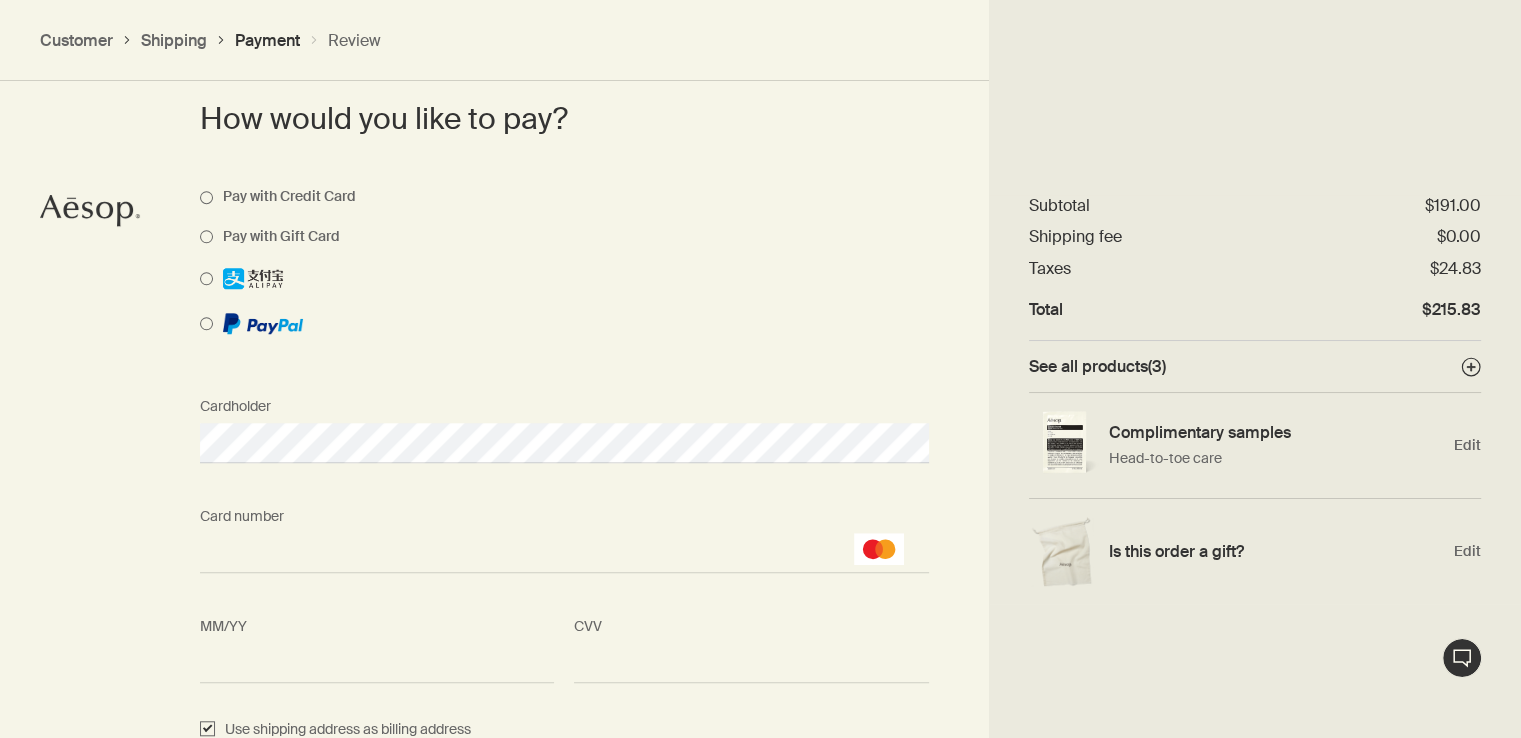 click on "<p>Your browser does not support iframes.</p>" at bounding box center [751, 662] 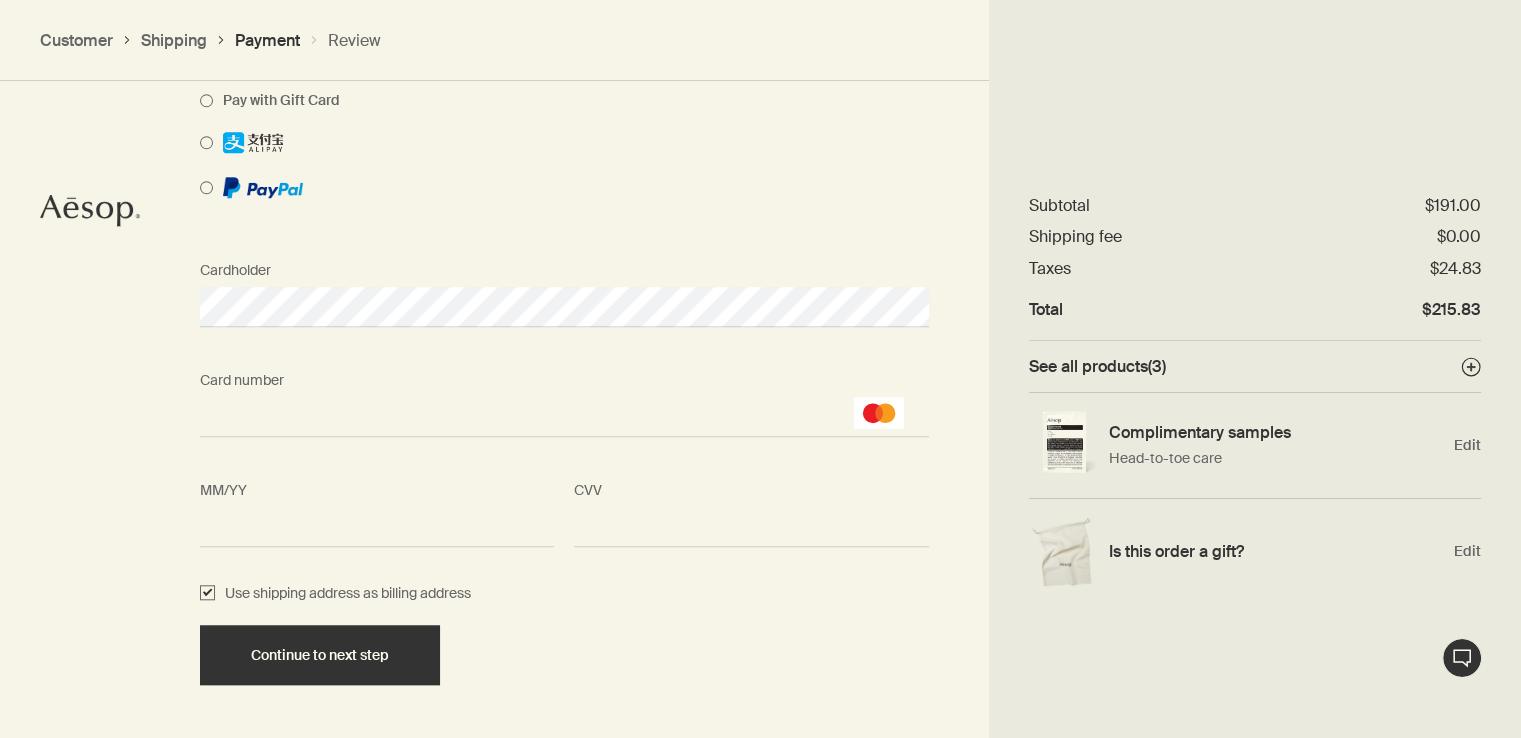 scroll, scrollTop: 1732, scrollLeft: 0, axis: vertical 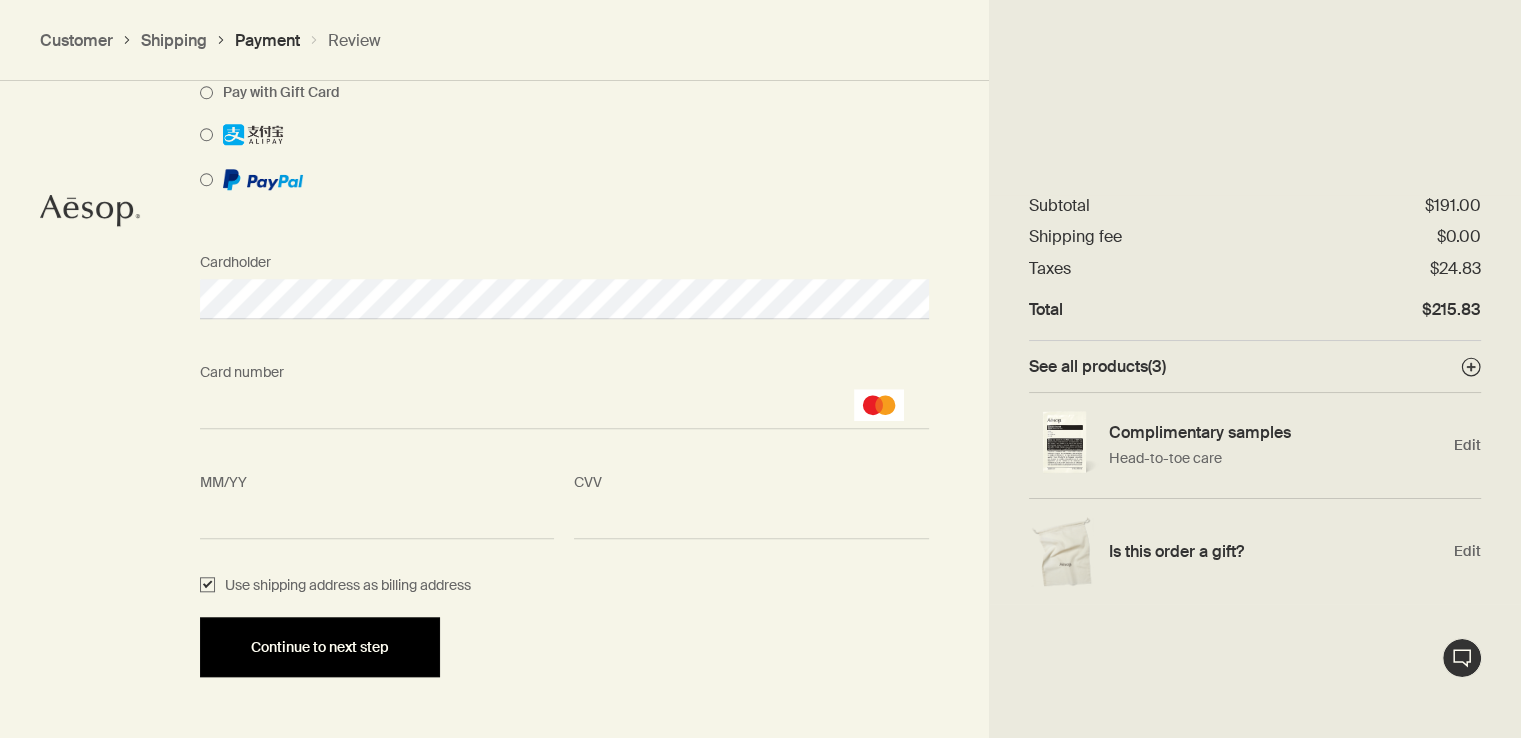 click on "Continue to next step" at bounding box center (320, 647) 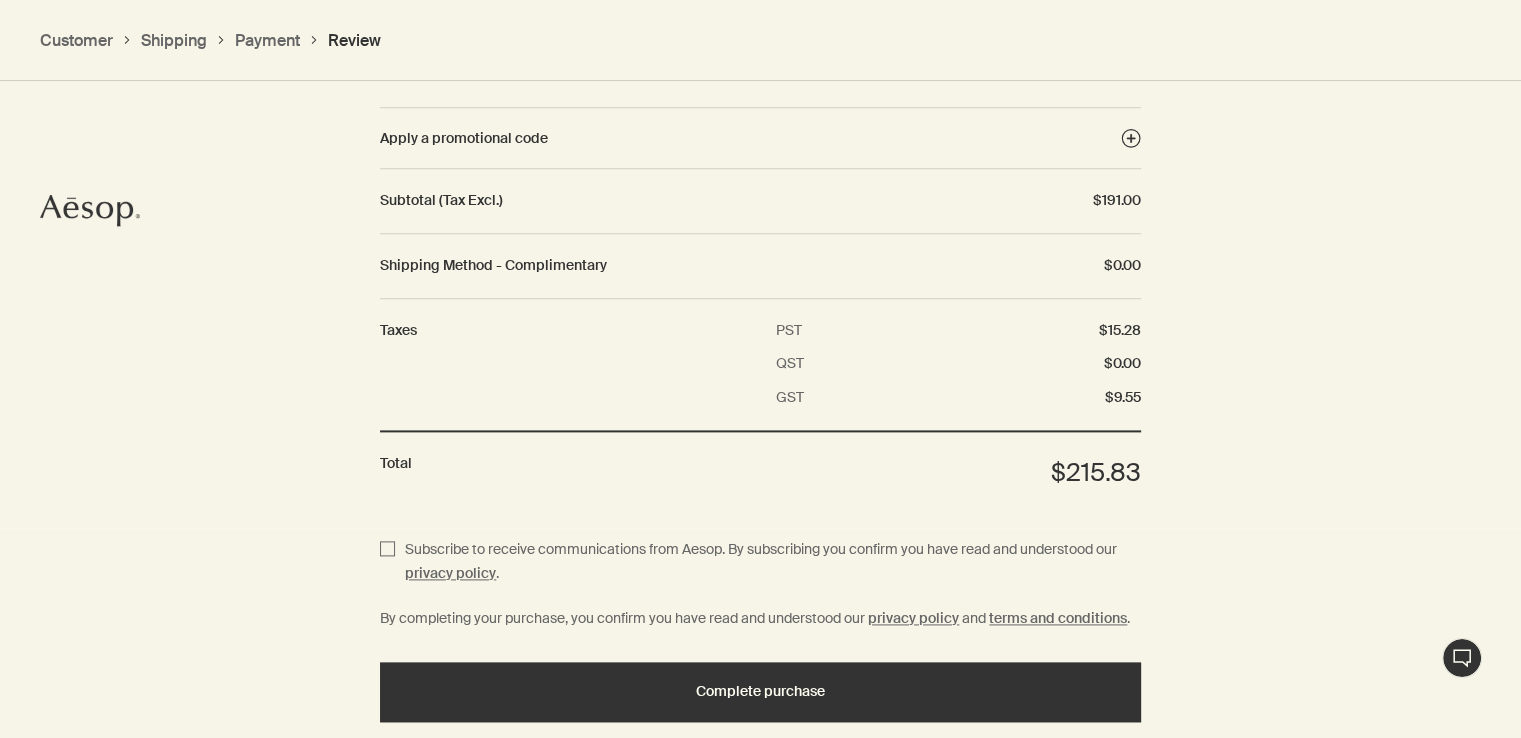 scroll, scrollTop: 2647, scrollLeft: 0, axis: vertical 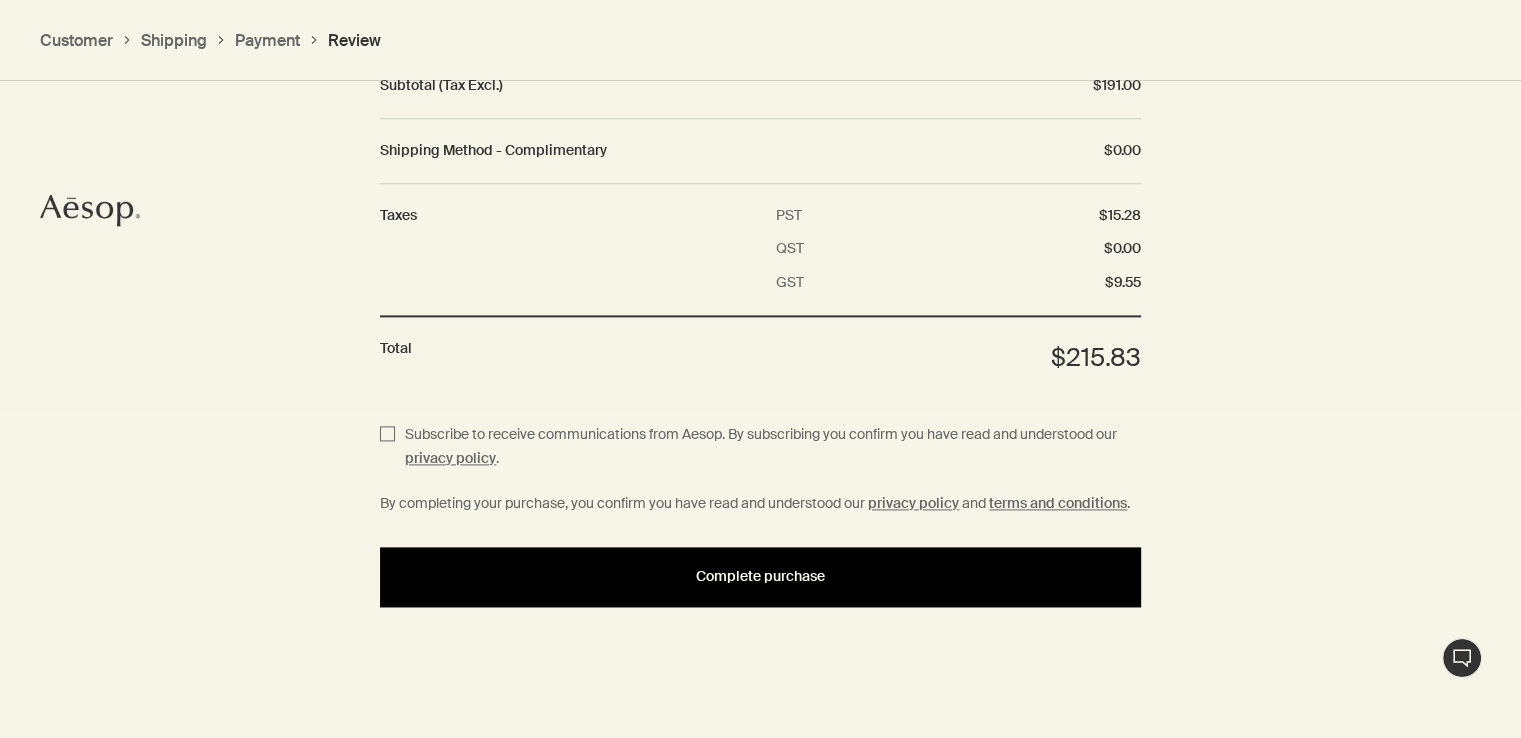 click on "Complete purchase" at bounding box center (760, 576) 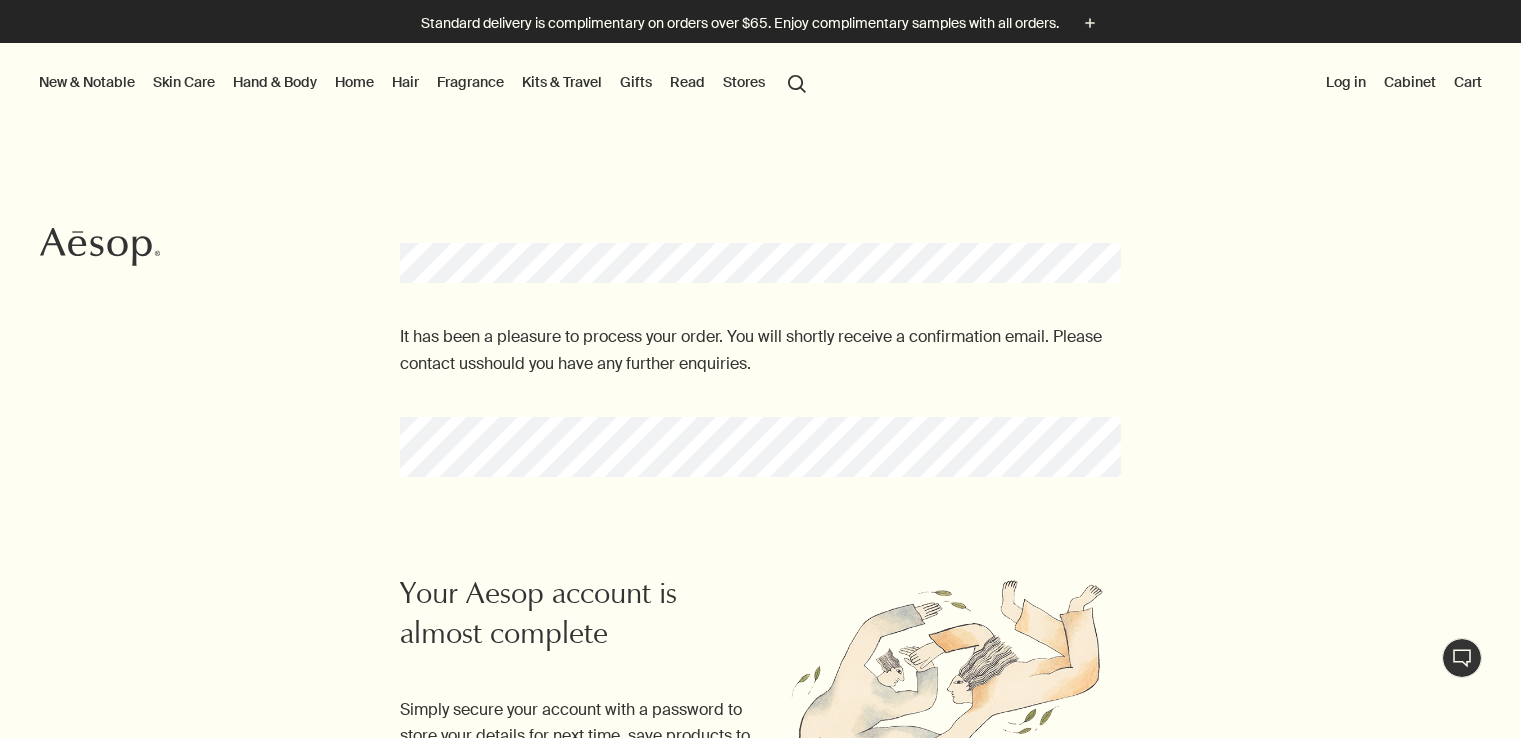 scroll, scrollTop: 0, scrollLeft: 0, axis: both 